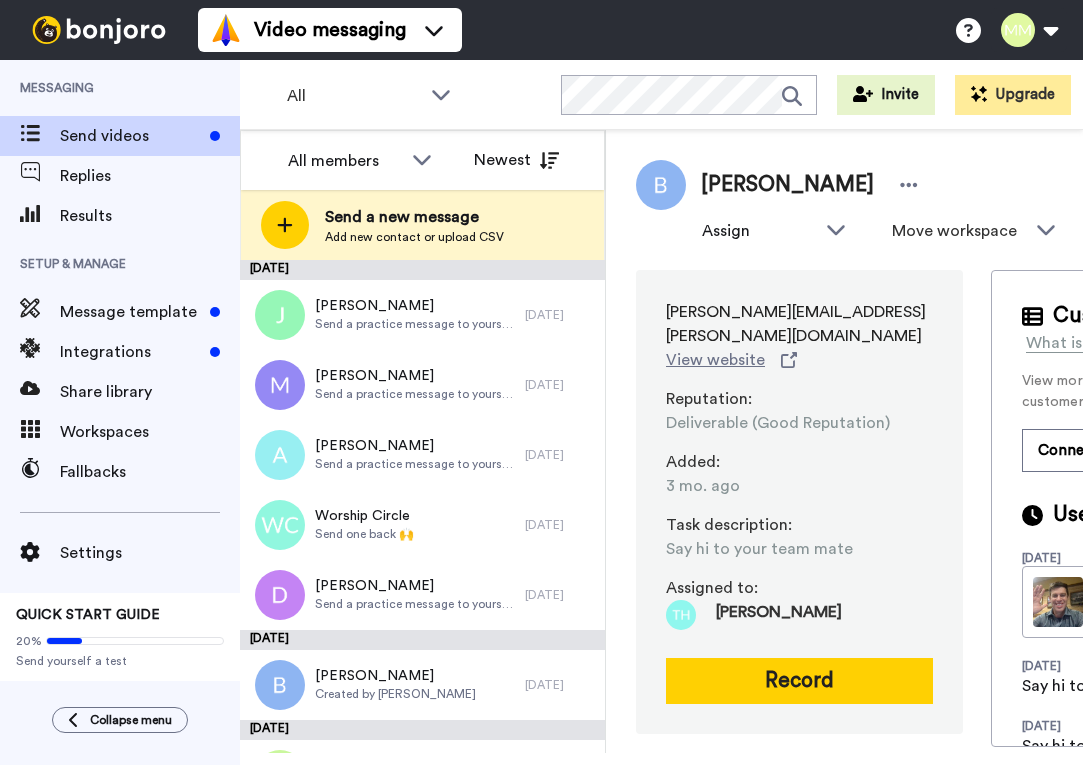 scroll, scrollTop: 0, scrollLeft: 0, axis: both 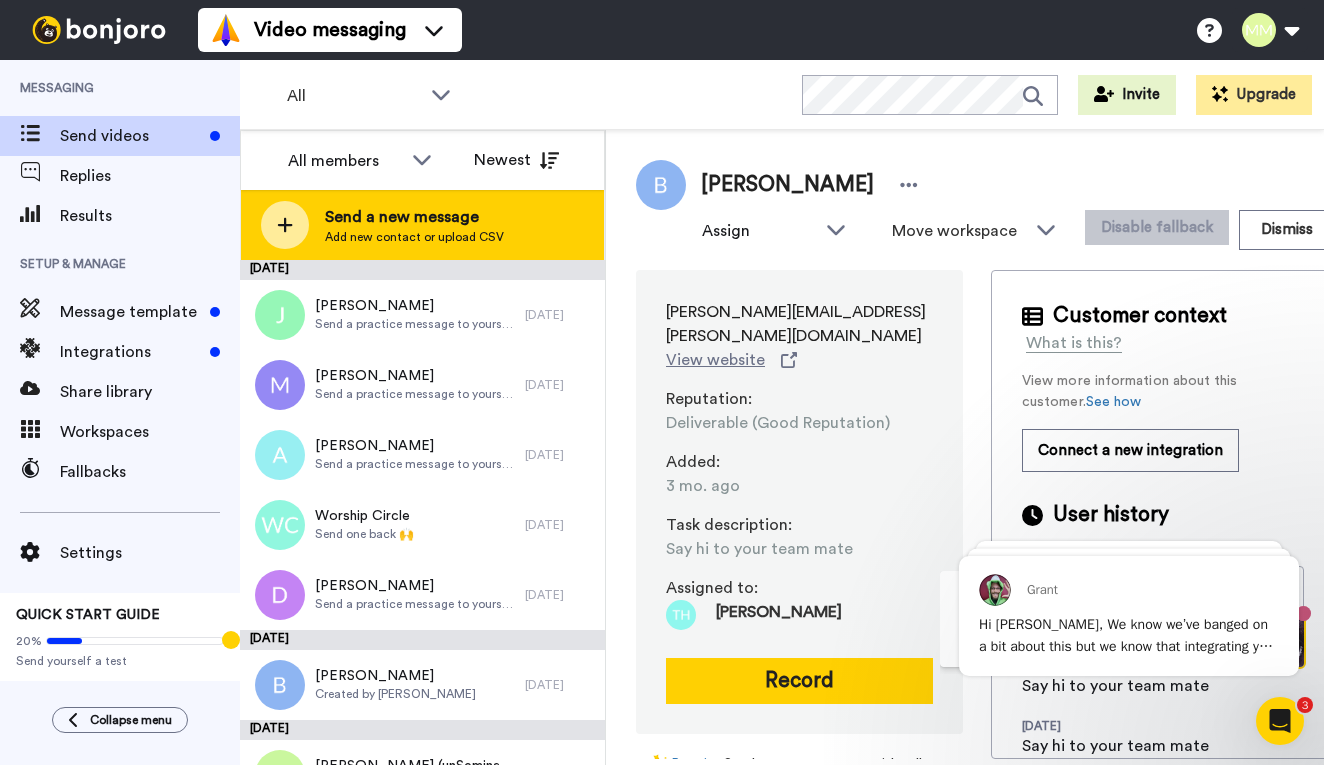 click on "Send a new message" at bounding box center (414, 217) 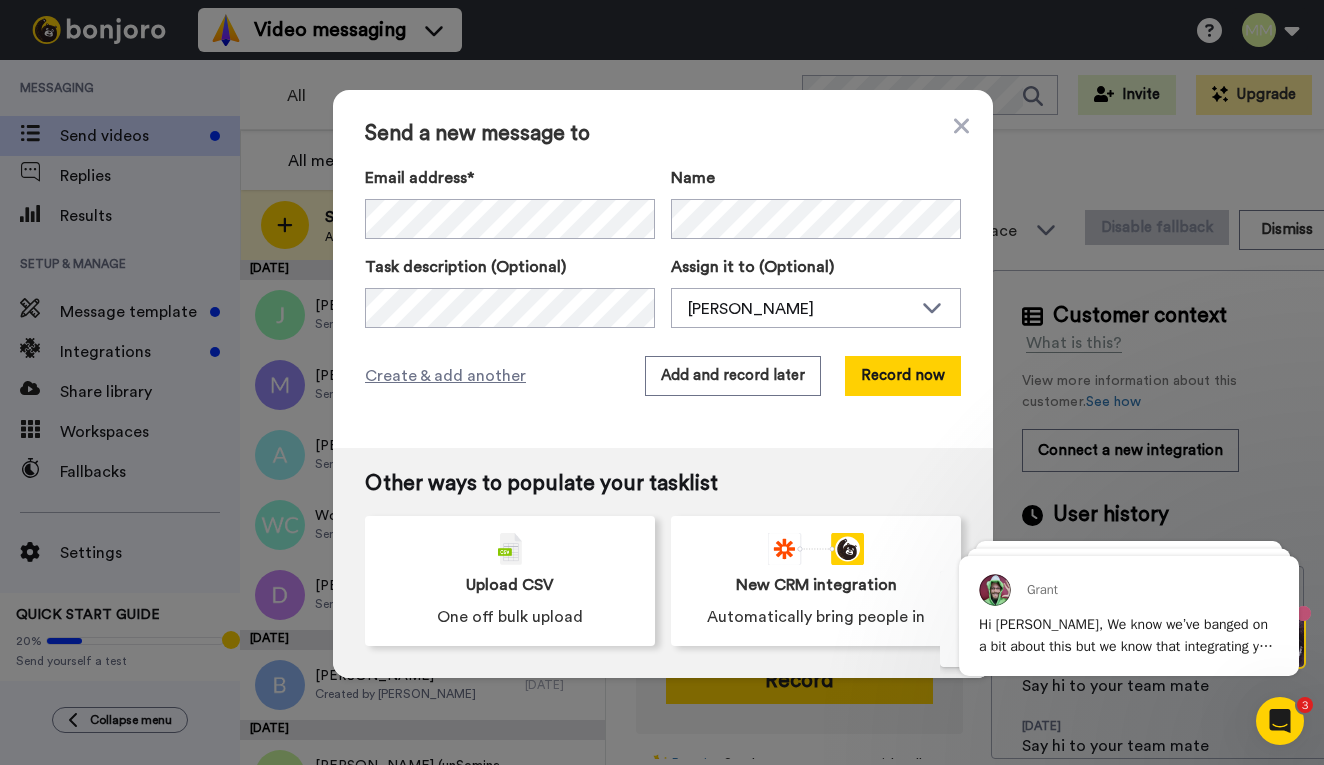 click on "Send a new message to Email address* No search result for ‘ greg.cec.llc@gmail.com ’ Name Task description (Optional) Assign it to (Optional) Michael Mayeaux Todd Holzworth Allen Kincaid Joe Webb Dave Falkenberg Brooke Taylor Michael Mayeaux Jon Schirm Create & add another Add and record later Record now" at bounding box center (663, 269) 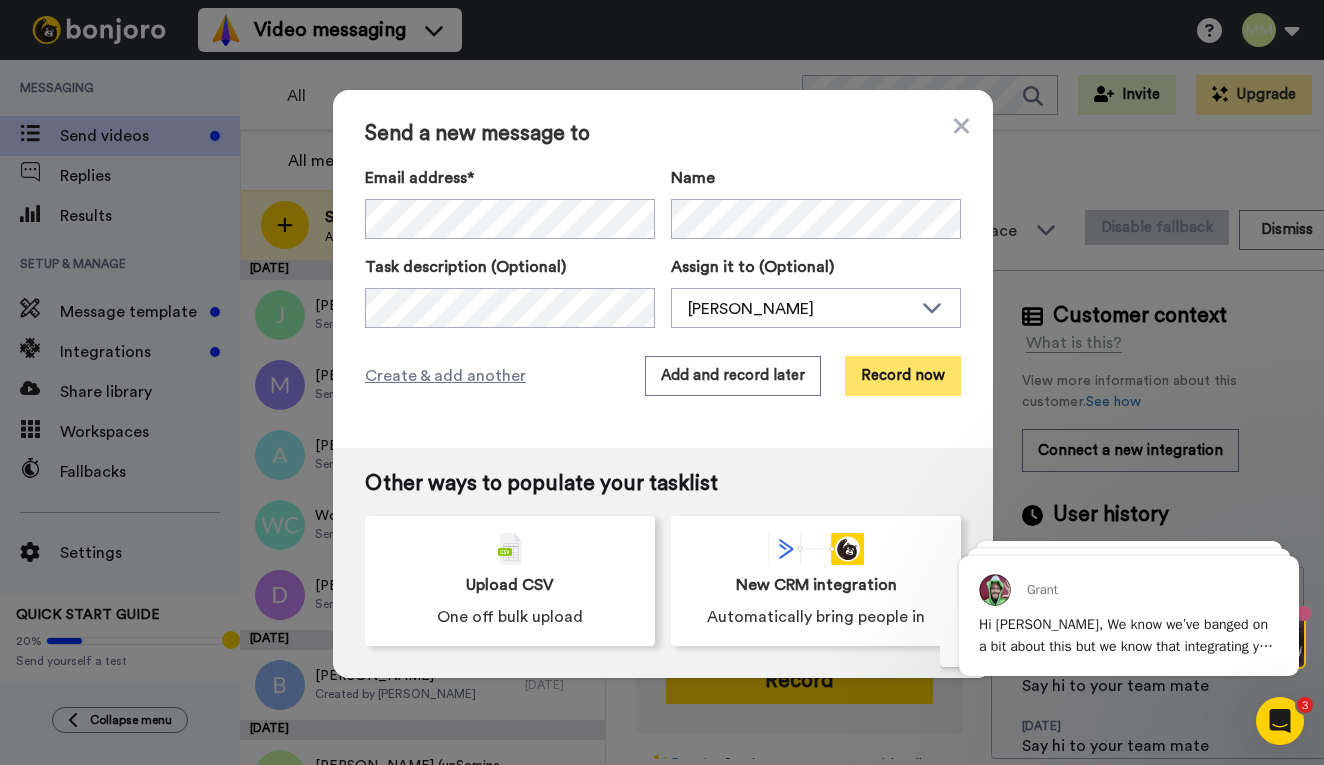 click on "Record now" at bounding box center (903, 376) 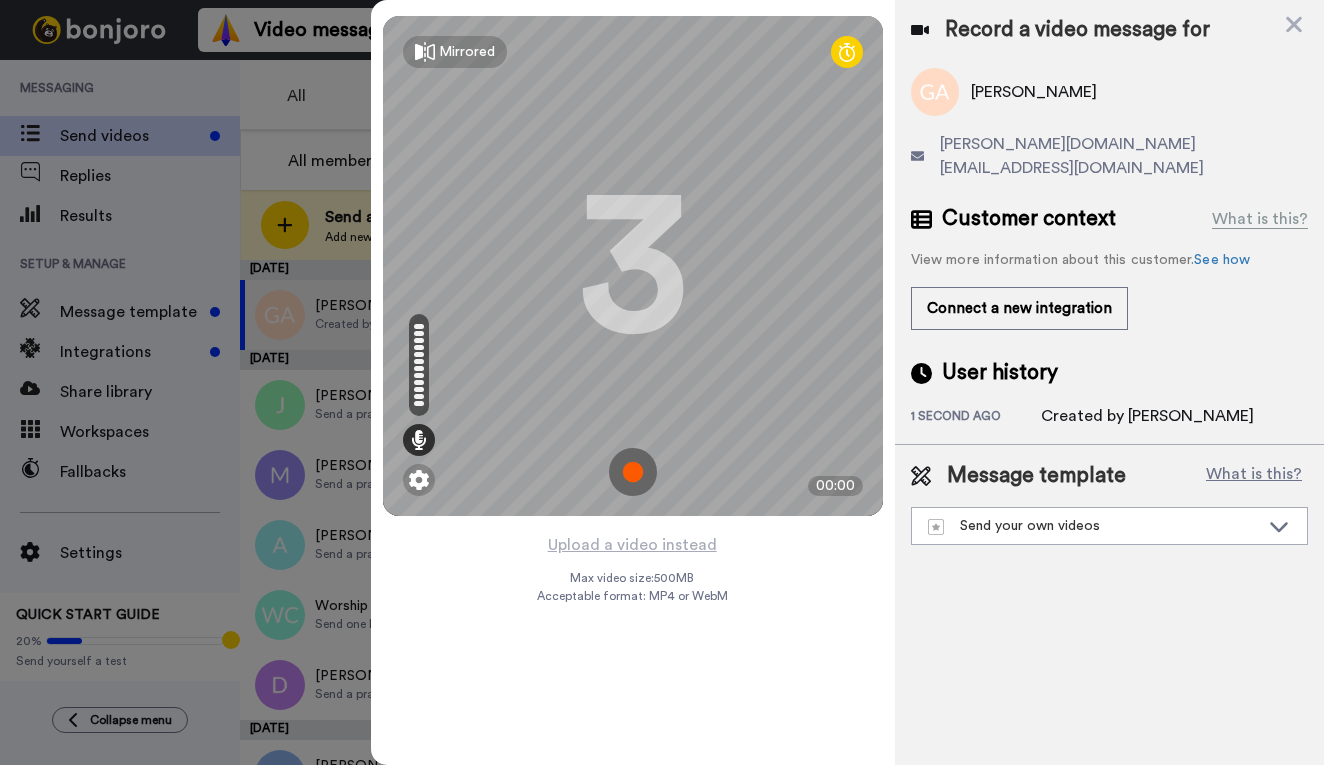click at bounding box center [633, 472] 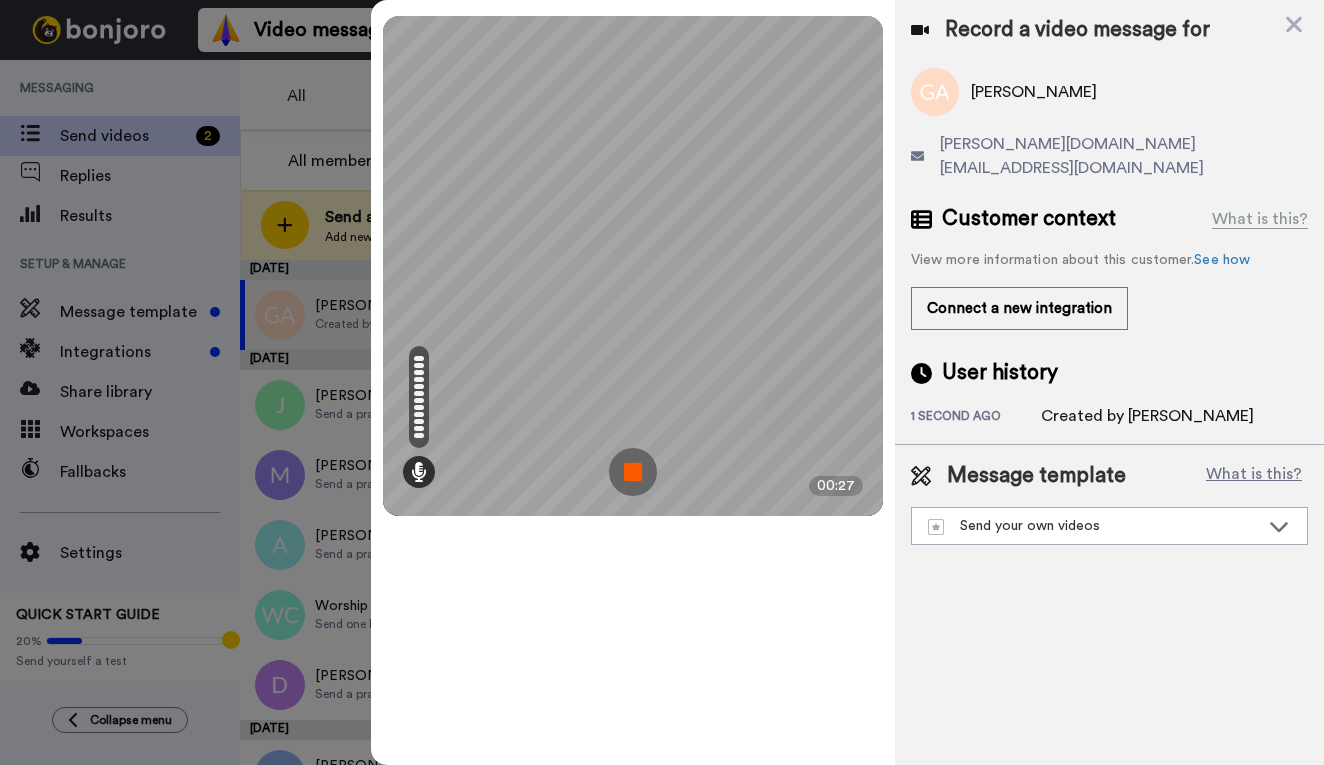 click at bounding box center [633, 472] 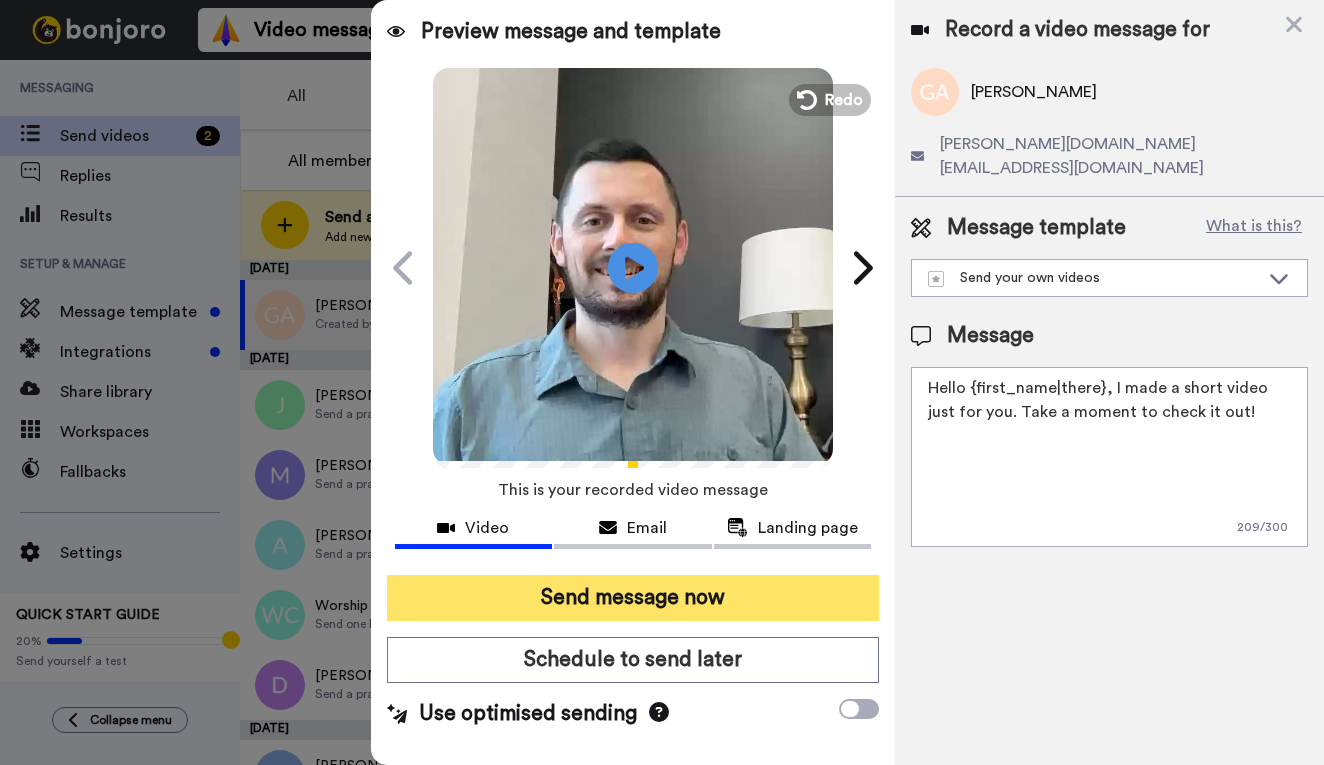 click on "Send message now" at bounding box center [633, 598] 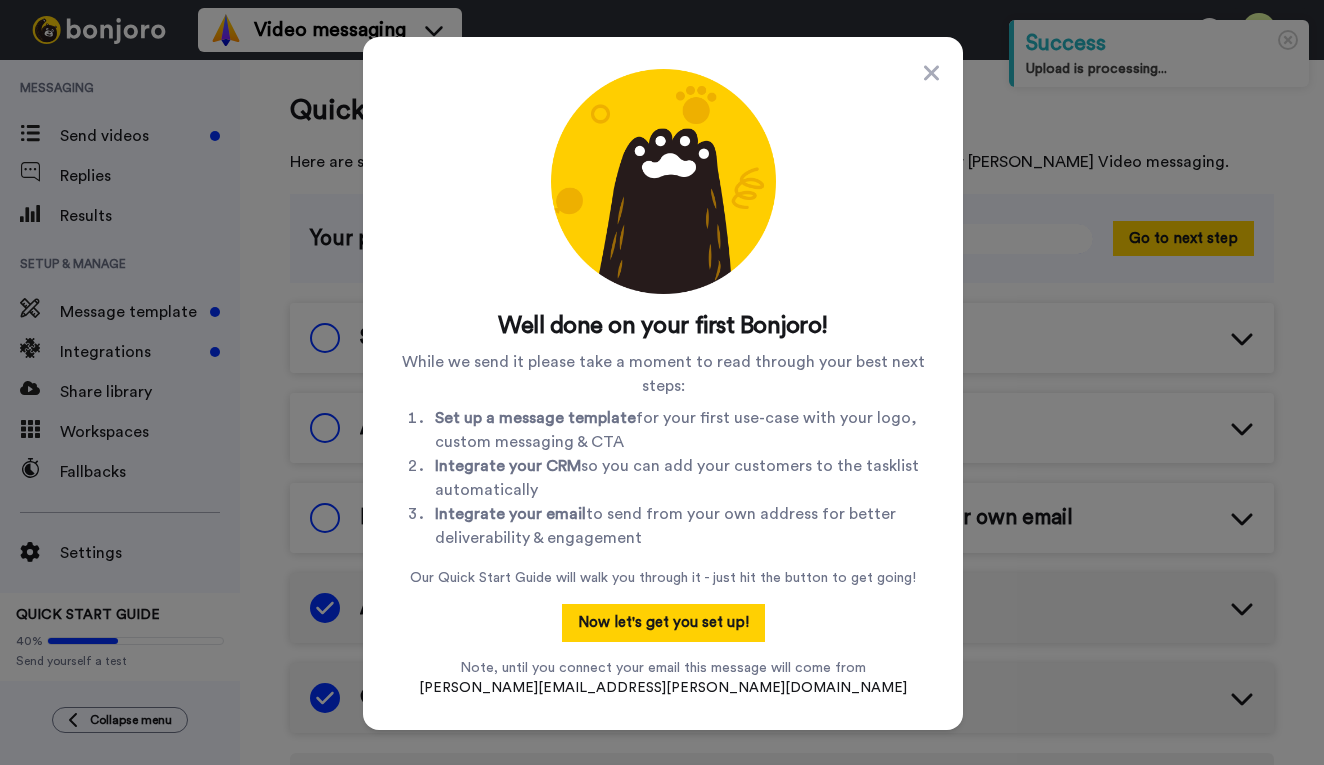 scroll, scrollTop: 0, scrollLeft: 0, axis: both 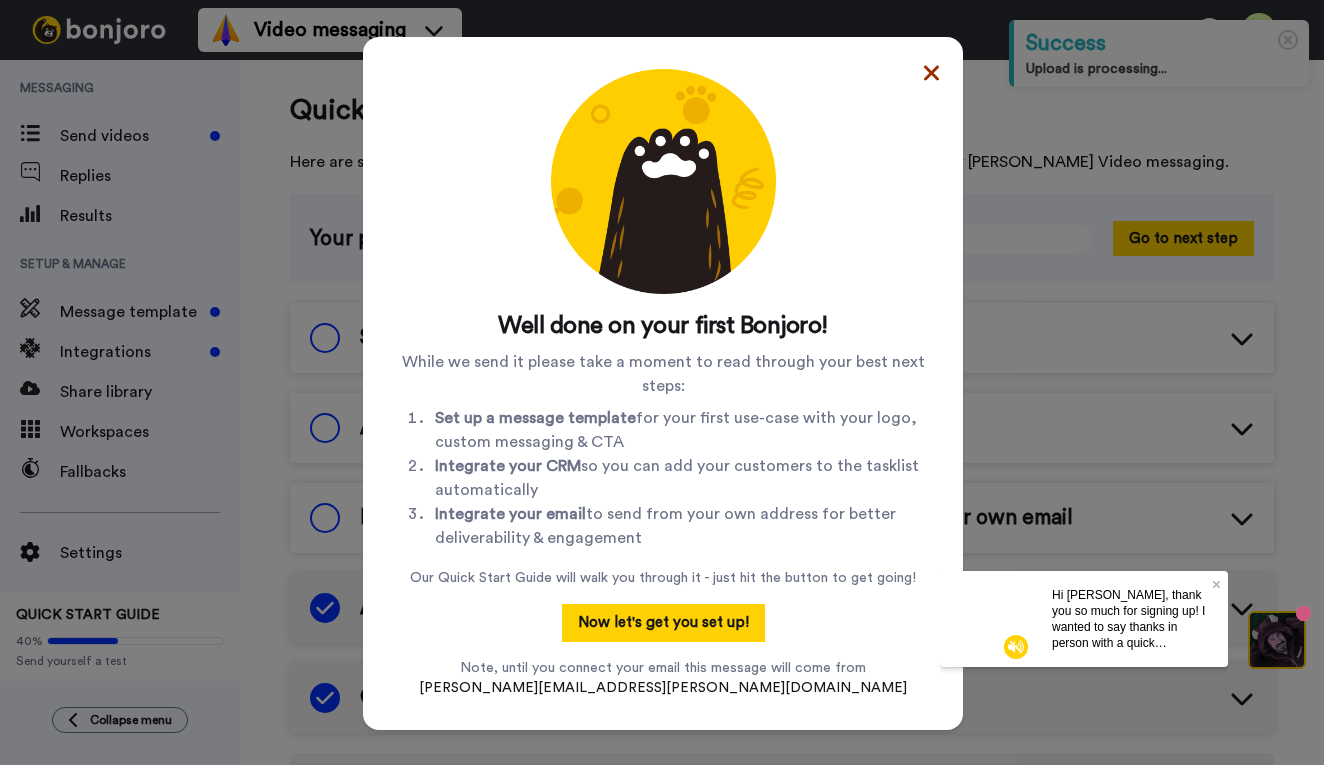 click 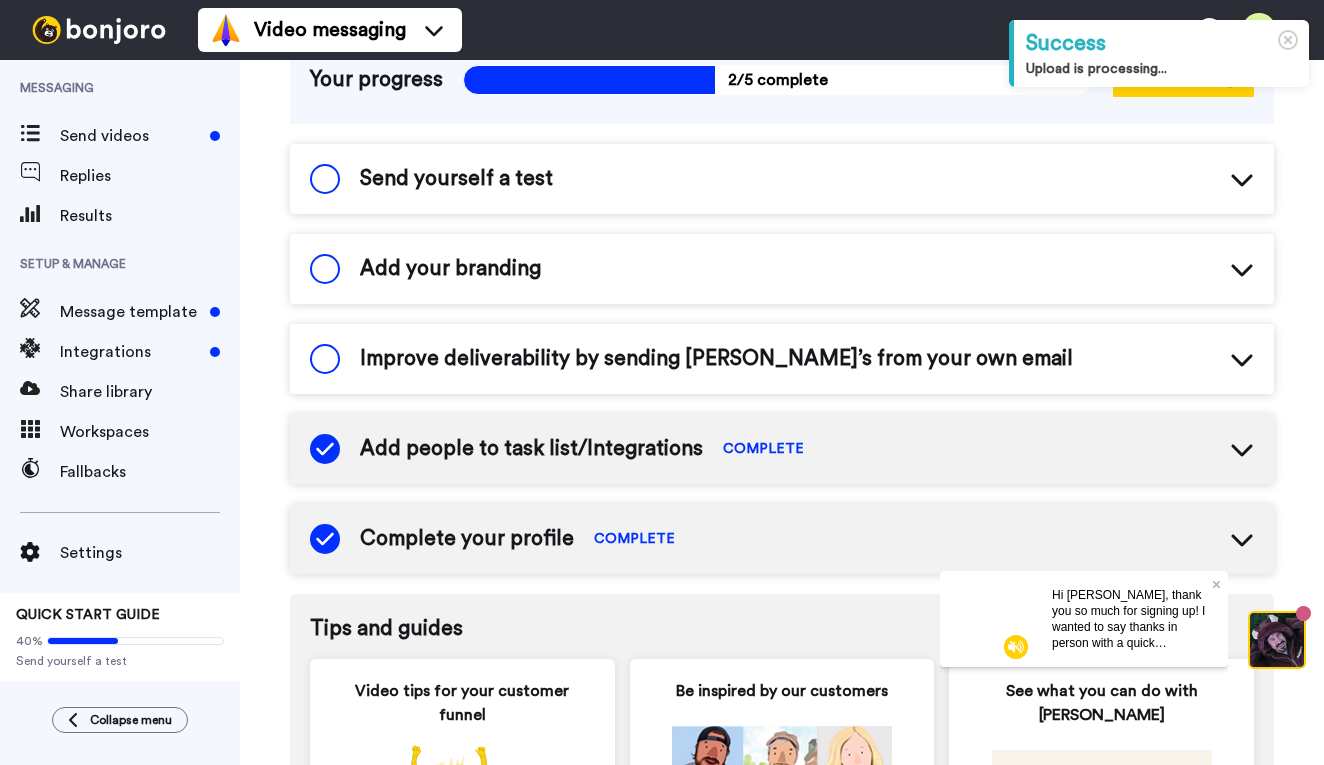 scroll, scrollTop: 161, scrollLeft: 0, axis: vertical 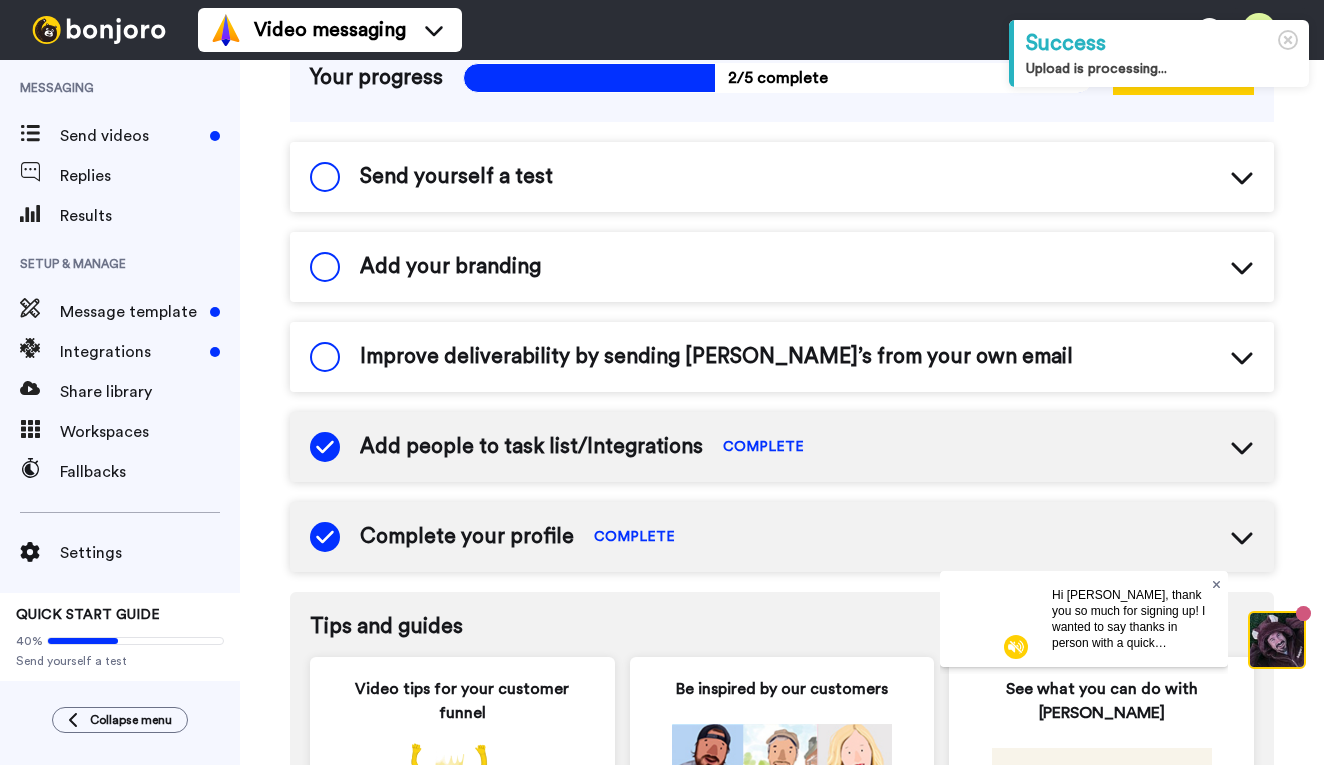 click 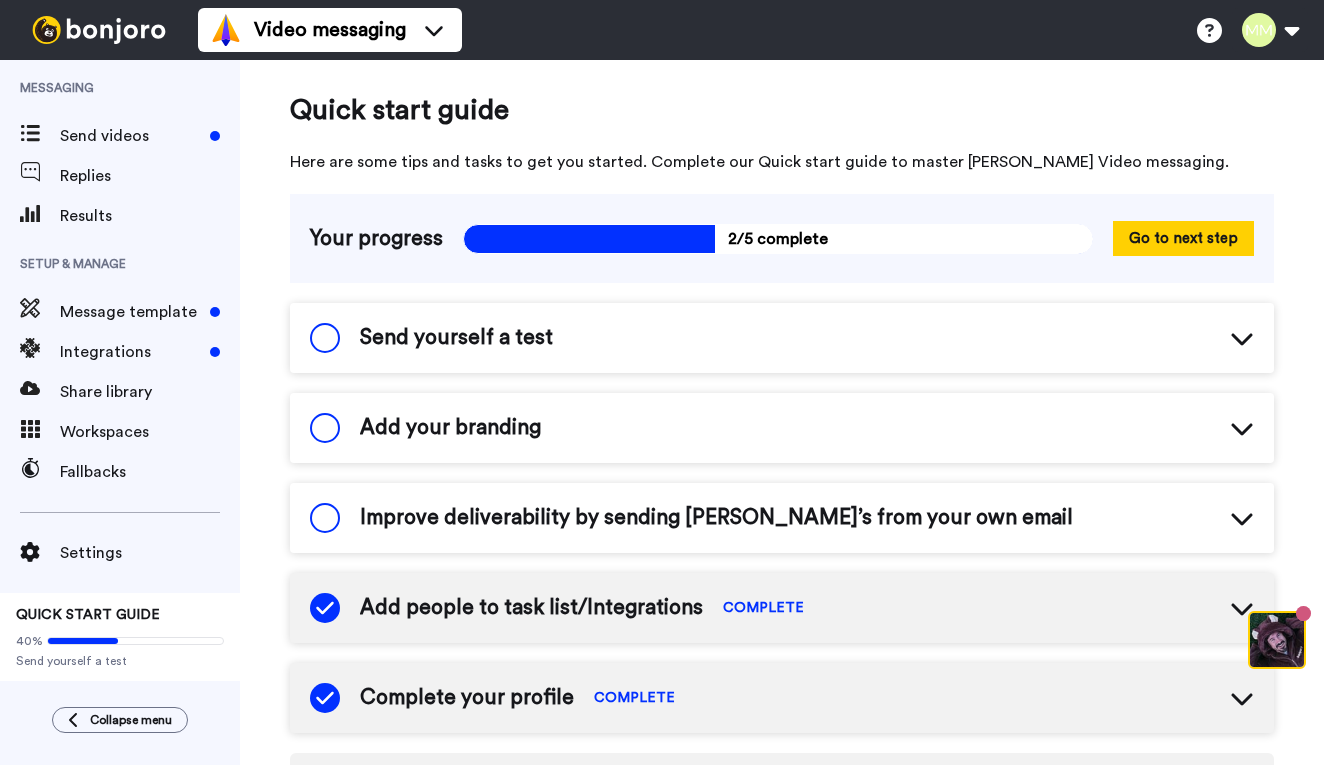 scroll, scrollTop: 0, scrollLeft: 0, axis: both 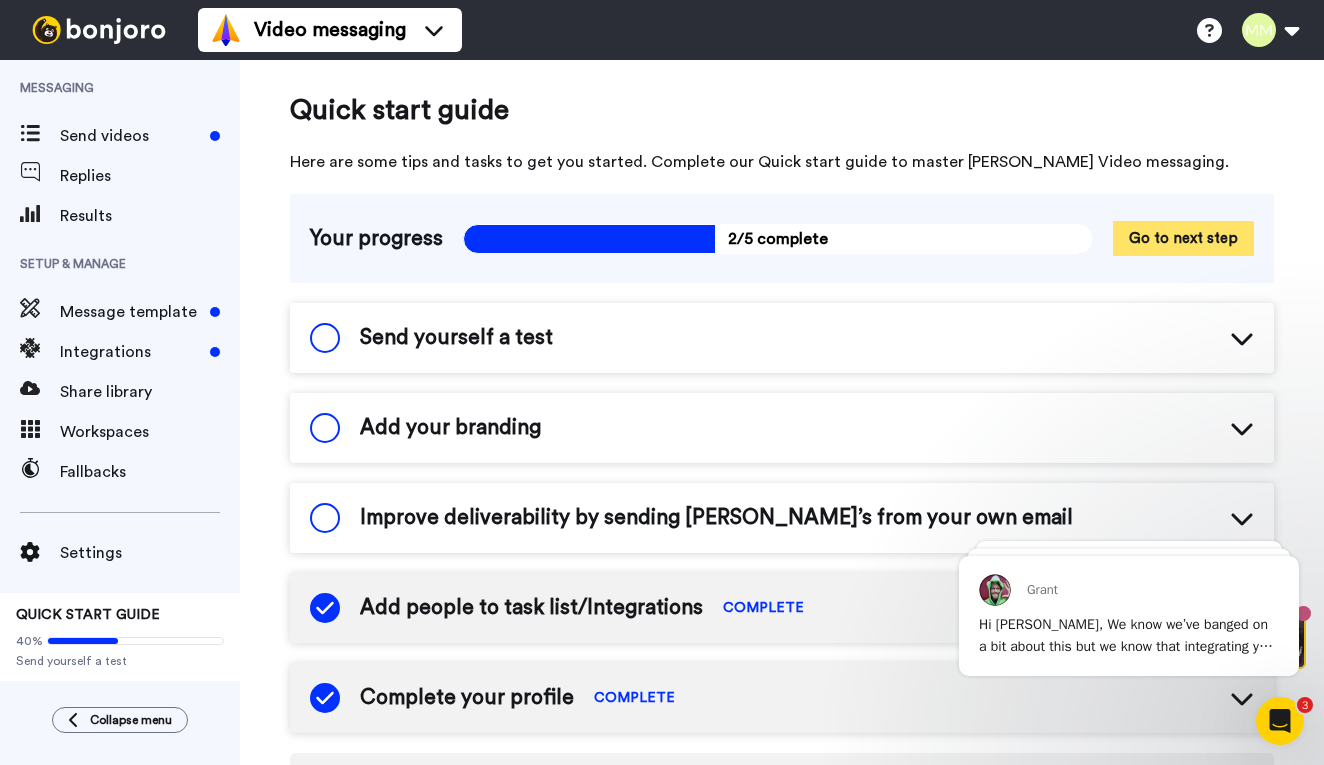 click on "Go to next step" at bounding box center [1183, 238] 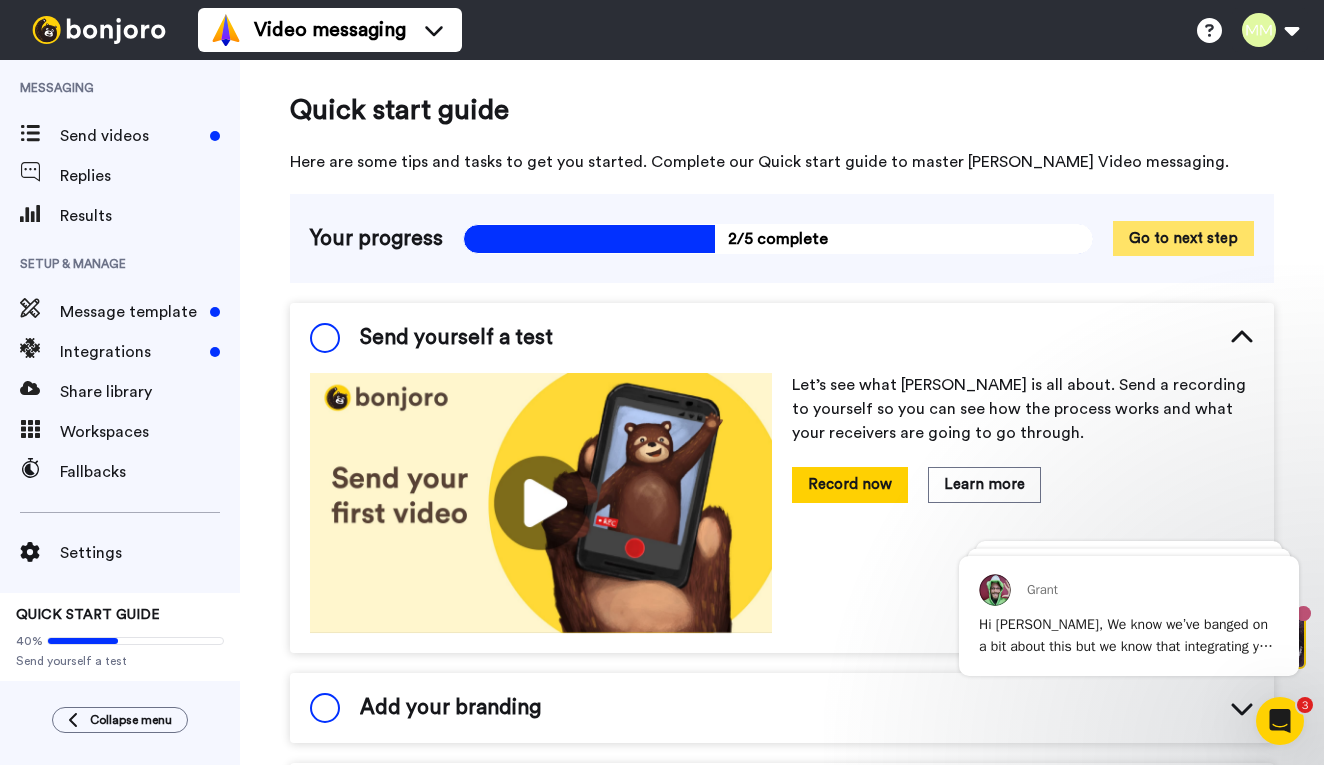 scroll, scrollTop: 66, scrollLeft: 0, axis: vertical 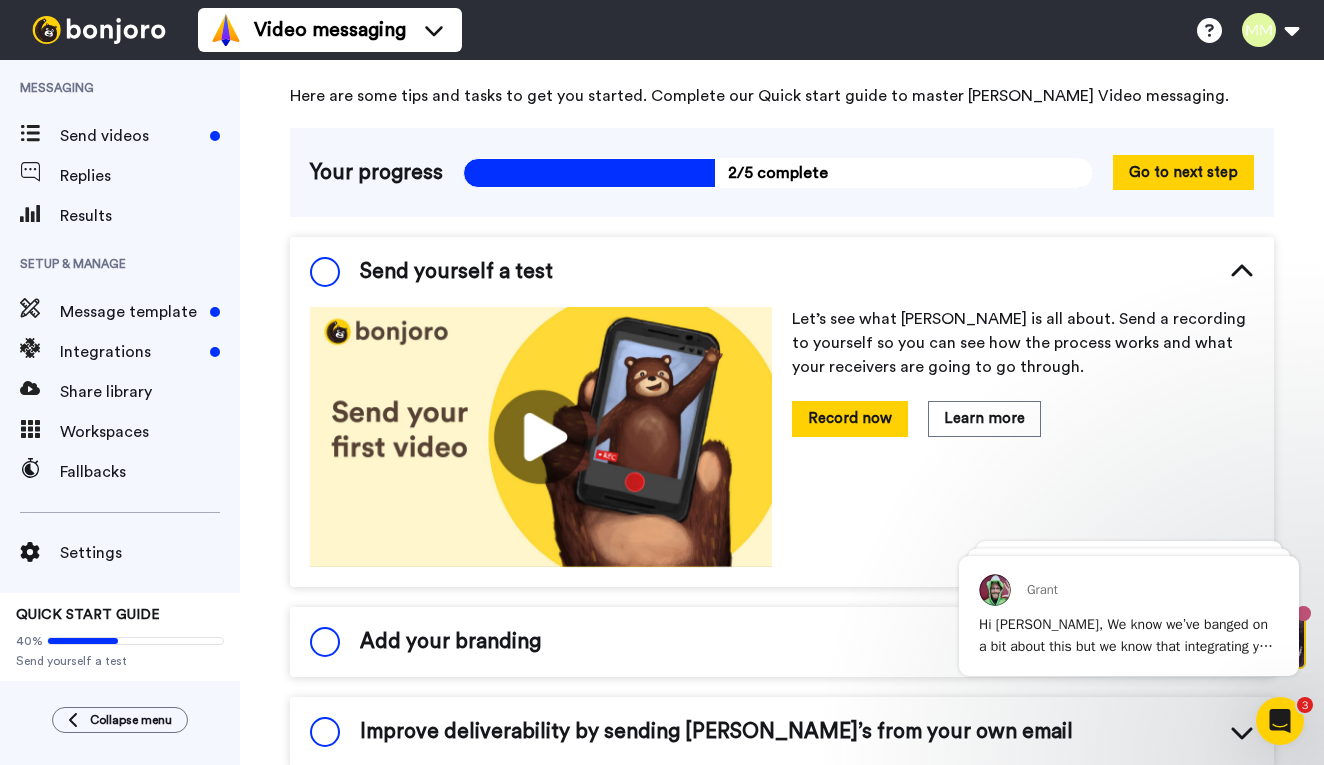 click on "Quick start guide Here are some tips and tasks to get you started. Complete our Quick start guide to master Bonjoro   Video messaging . Your progress 2/5 complete 2/5 complete Go to next step Send yourself a test Let’s see what Bonjoro is all about. Send a recording to yourself so you can see how the process works and what your receivers are going to go through. Record now Learn more Add your branding Improve deliverability by sending Bonjoro’s from your own email Add people to task list/Integrations COMPLETE Complete your profile COMPLETE Tips and guides Video tips for your customer funnel Wondering how you could use video more in your business? We have put together handy suggestions on subject lines, prompts, and call-to-actions to use in your own videos. Read more Be inspired by our customers Want to make some serious revenue with video? Learn how Bonjoro has been used by over 30,000 companies across the world helping them growth their businesses with video. Read more See what you can do with Bonjoro" at bounding box center (782, 769) 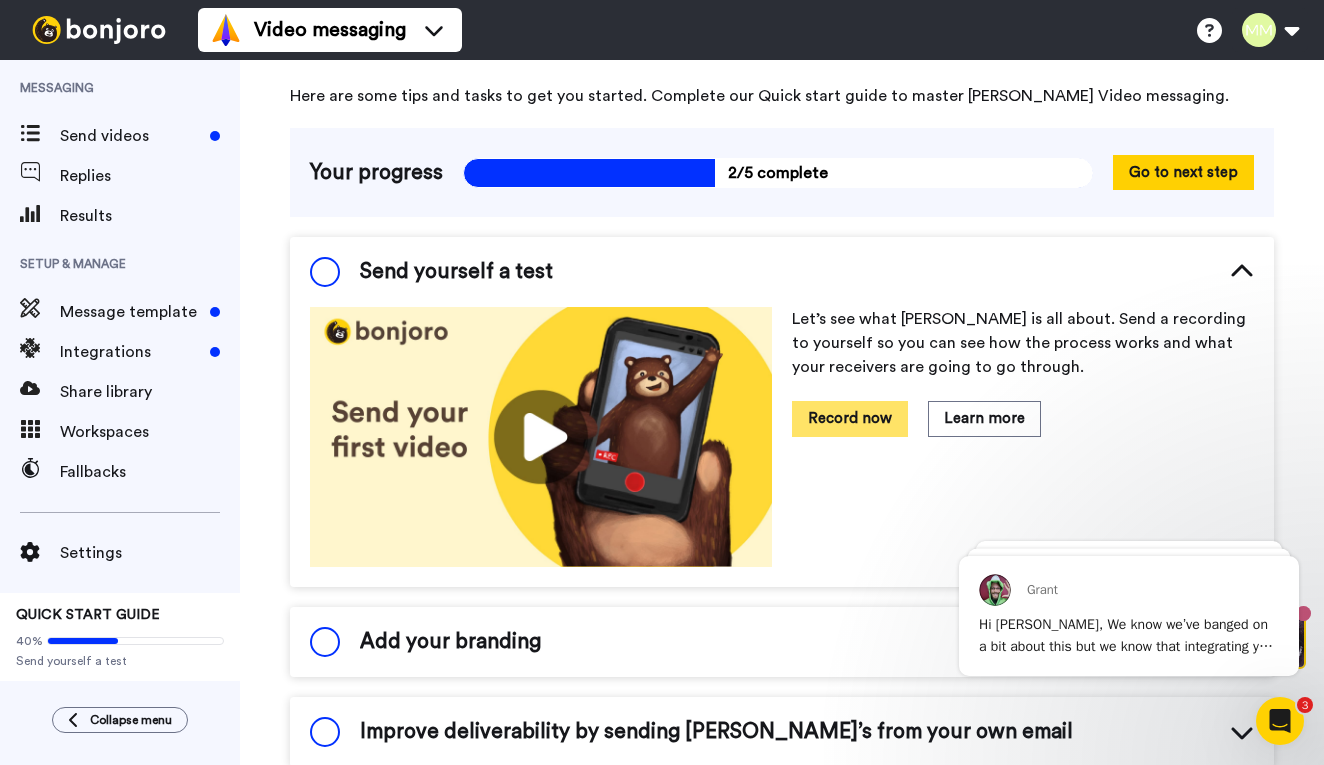click on "Record now" at bounding box center [850, 418] 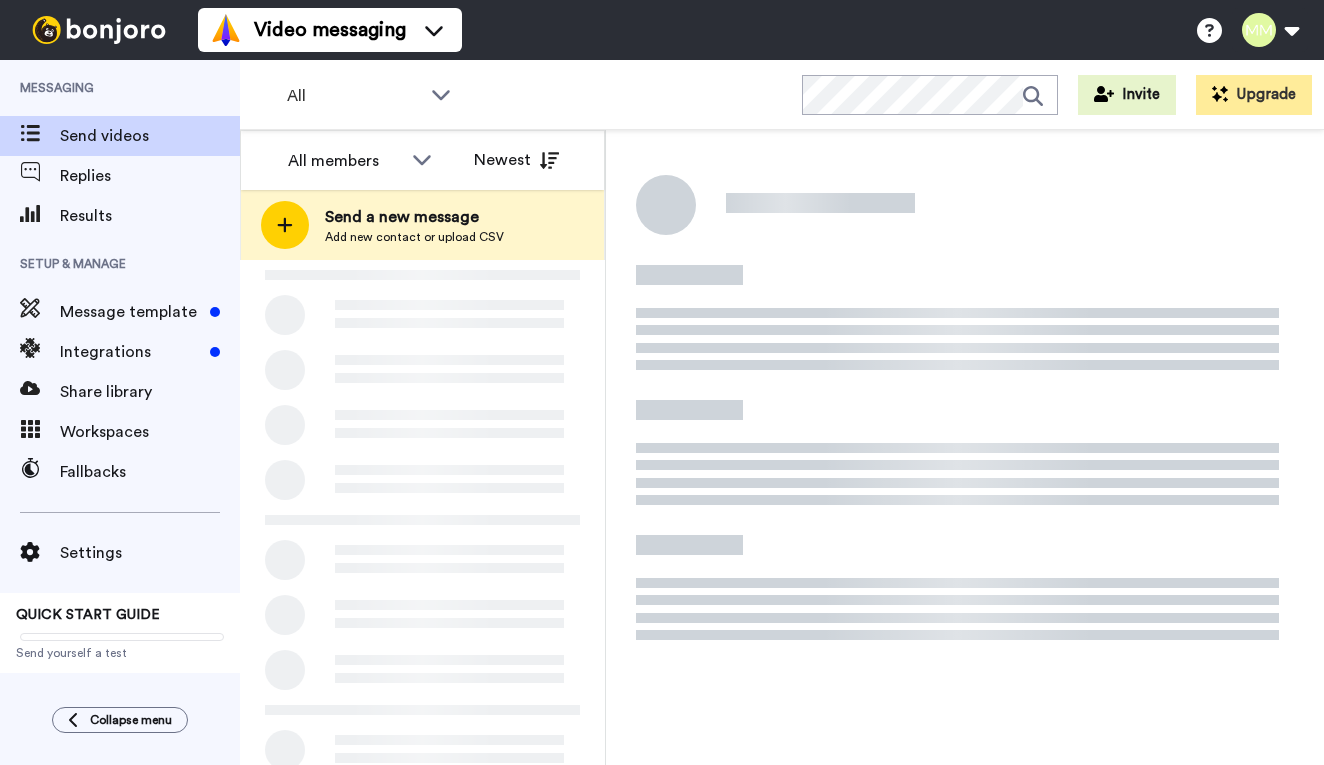 scroll, scrollTop: 0, scrollLeft: 0, axis: both 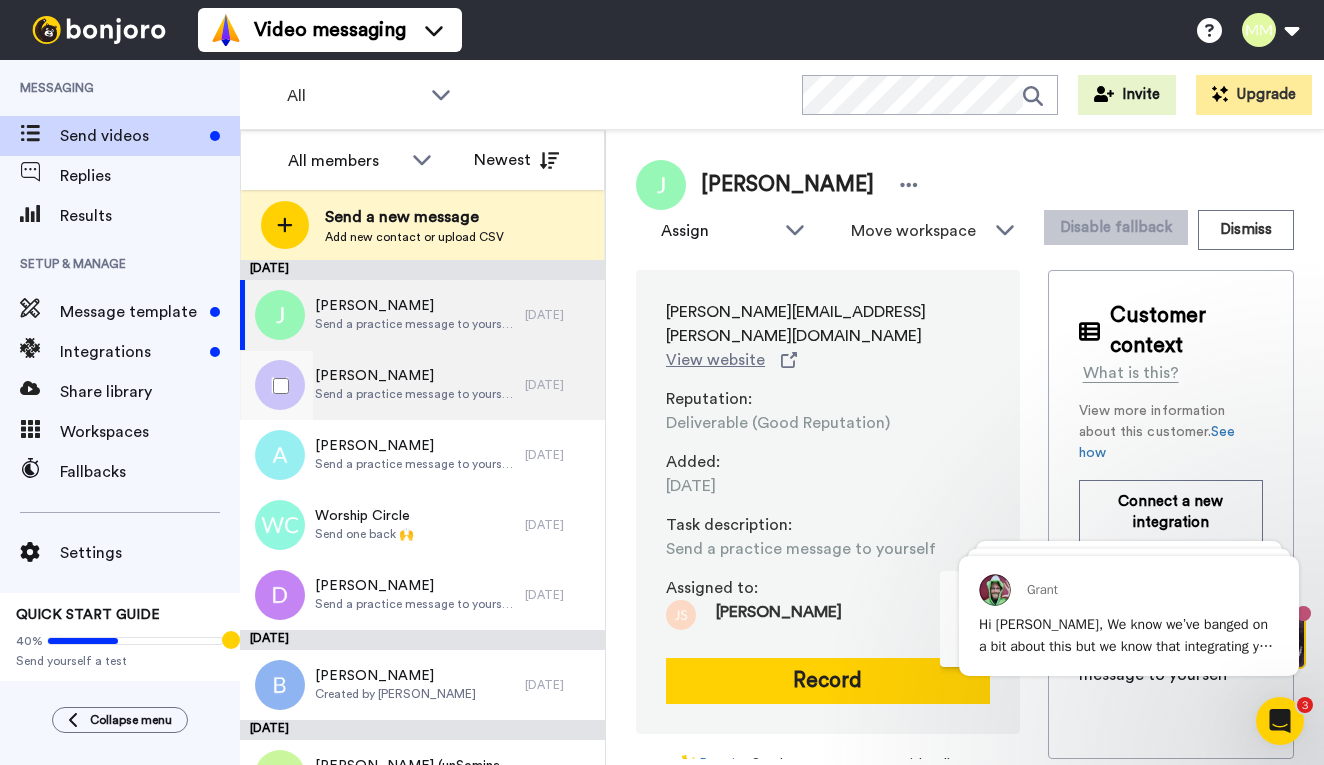 click on "Send a practice message to yourself" at bounding box center [415, 394] 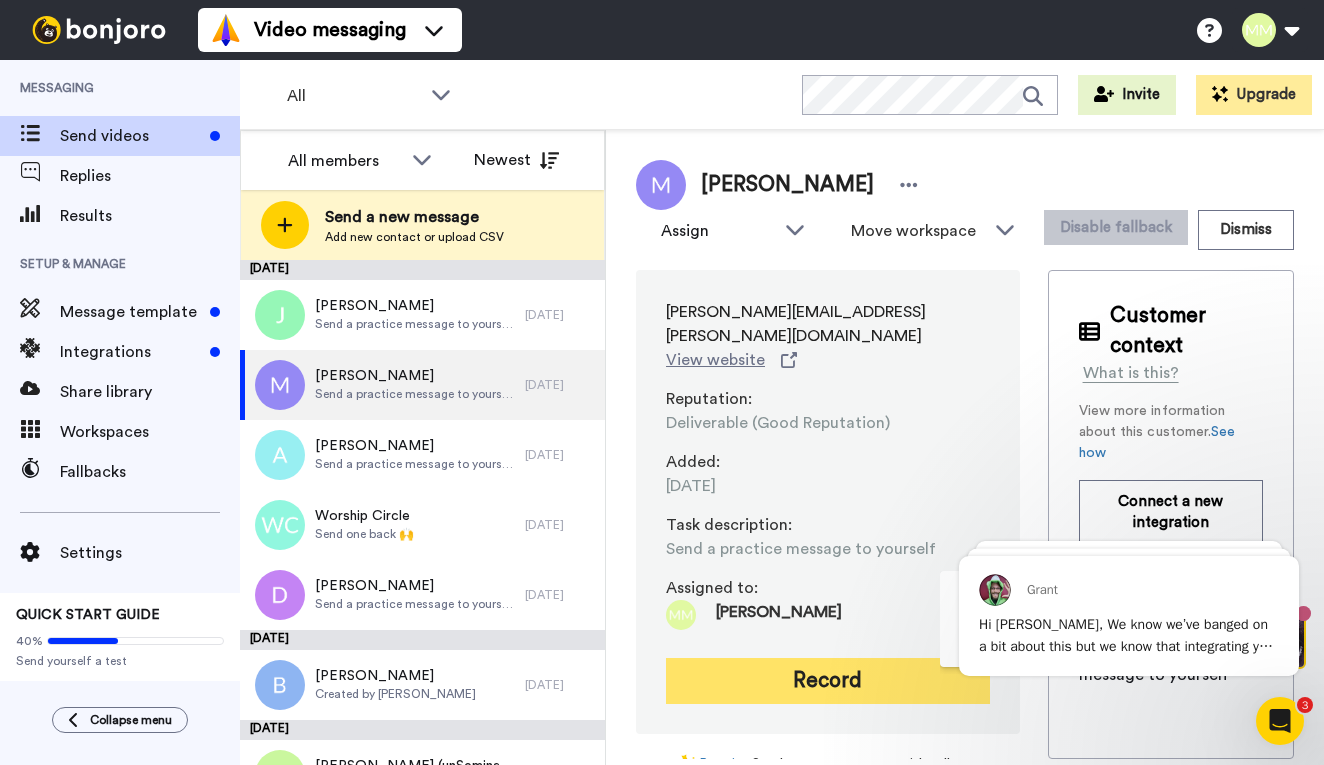 click on "Record" at bounding box center [828, 681] 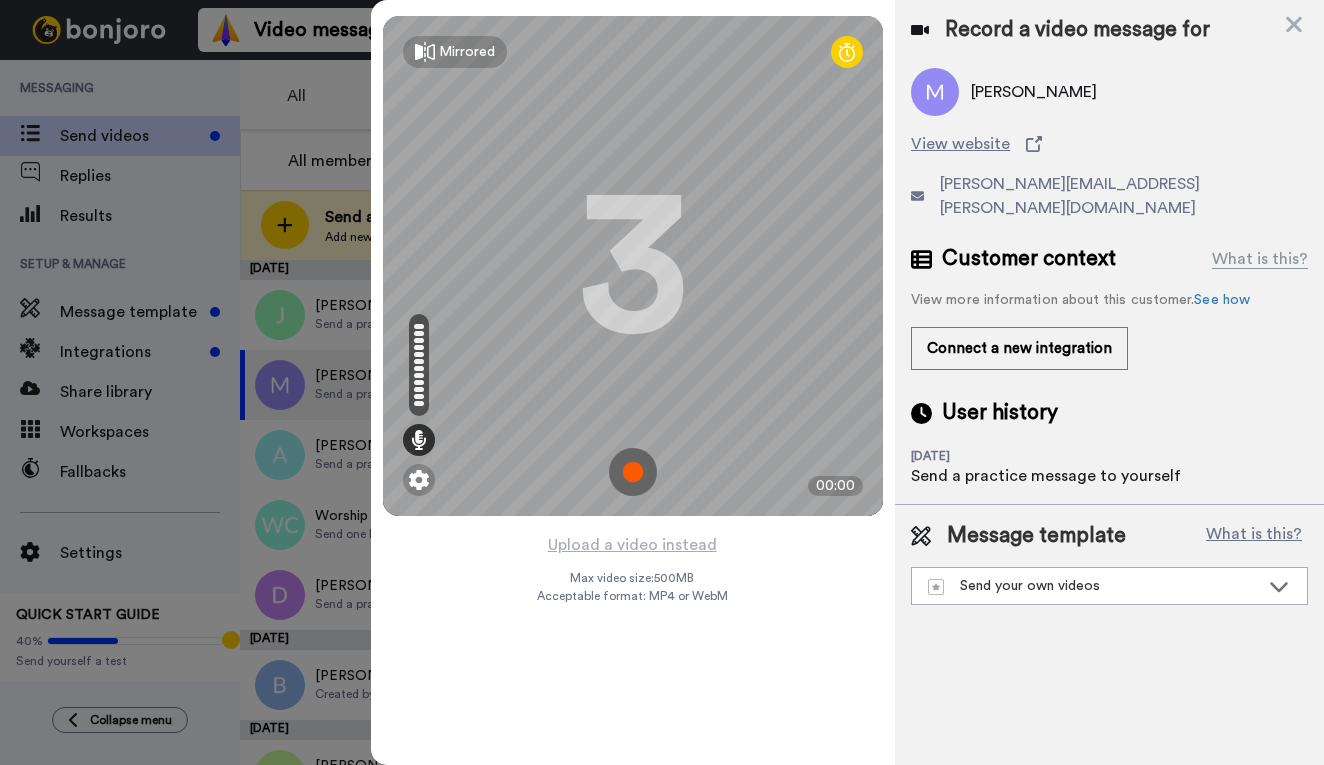 click at bounding box center [633, 472] 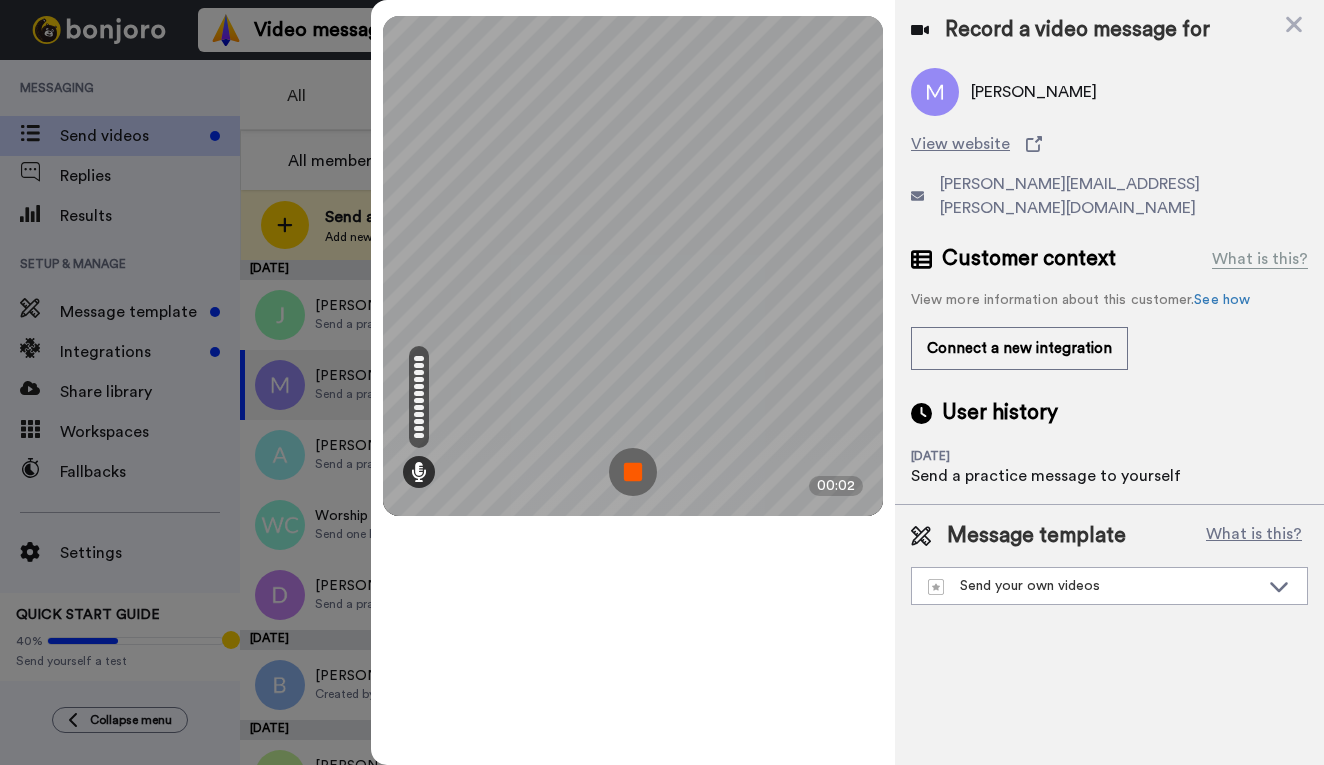 click at bounding box center [633, 472] 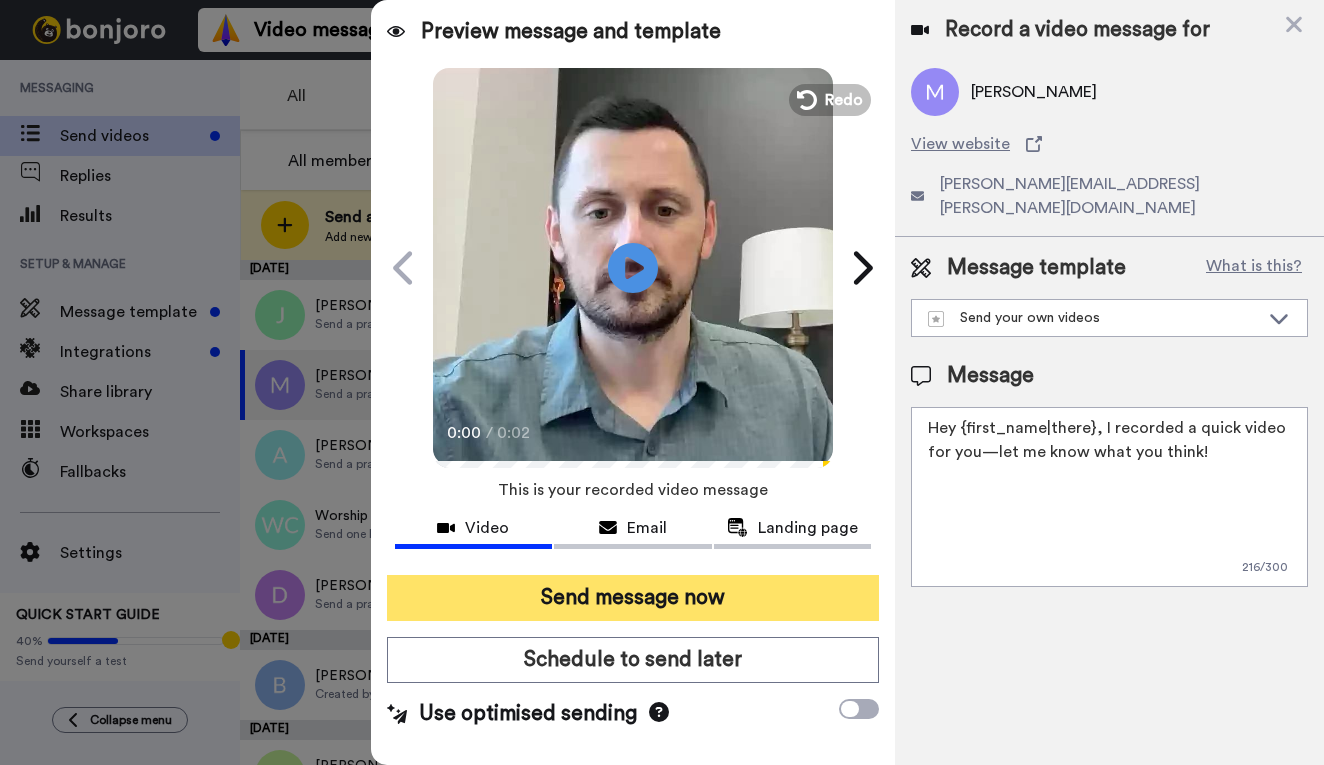 click on "Send message now" at bounding box center (633, 598) 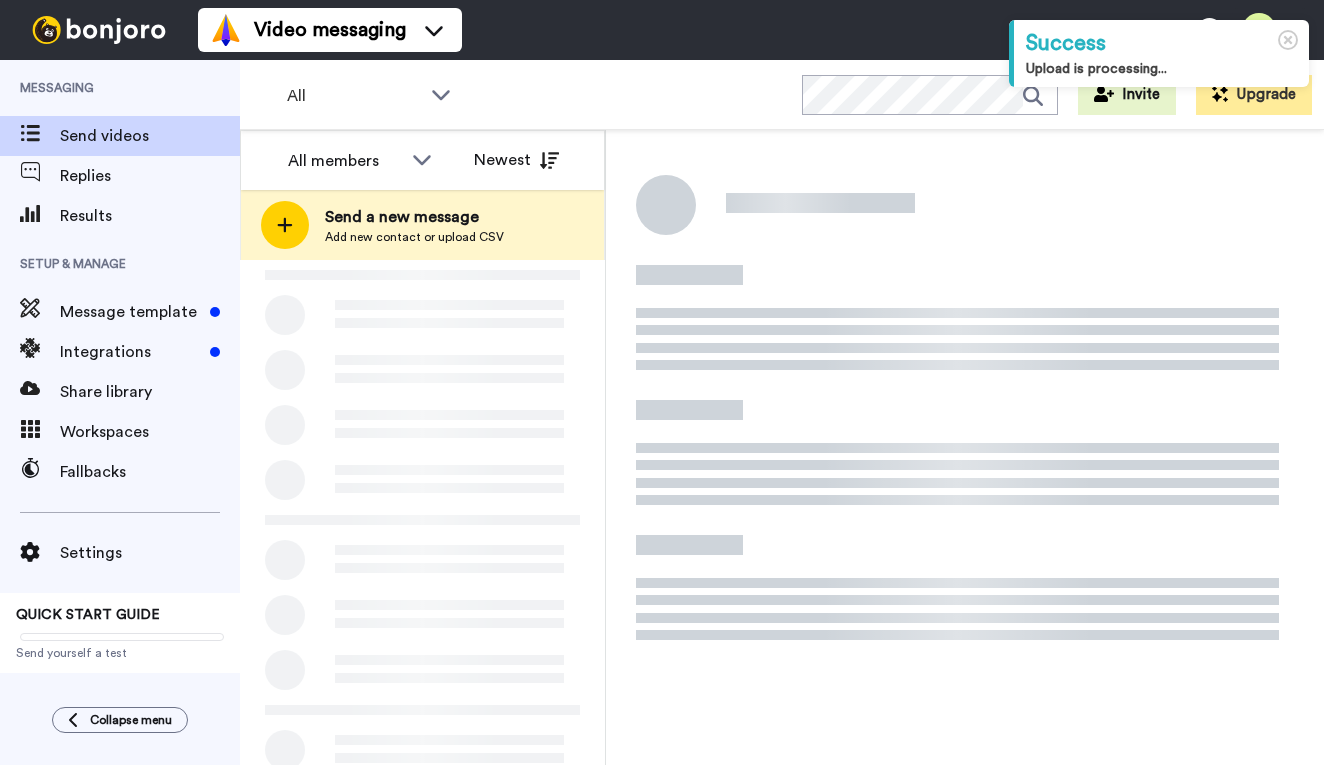 scroll, scrollTop: 0, scrollLeft: 0, axis: both 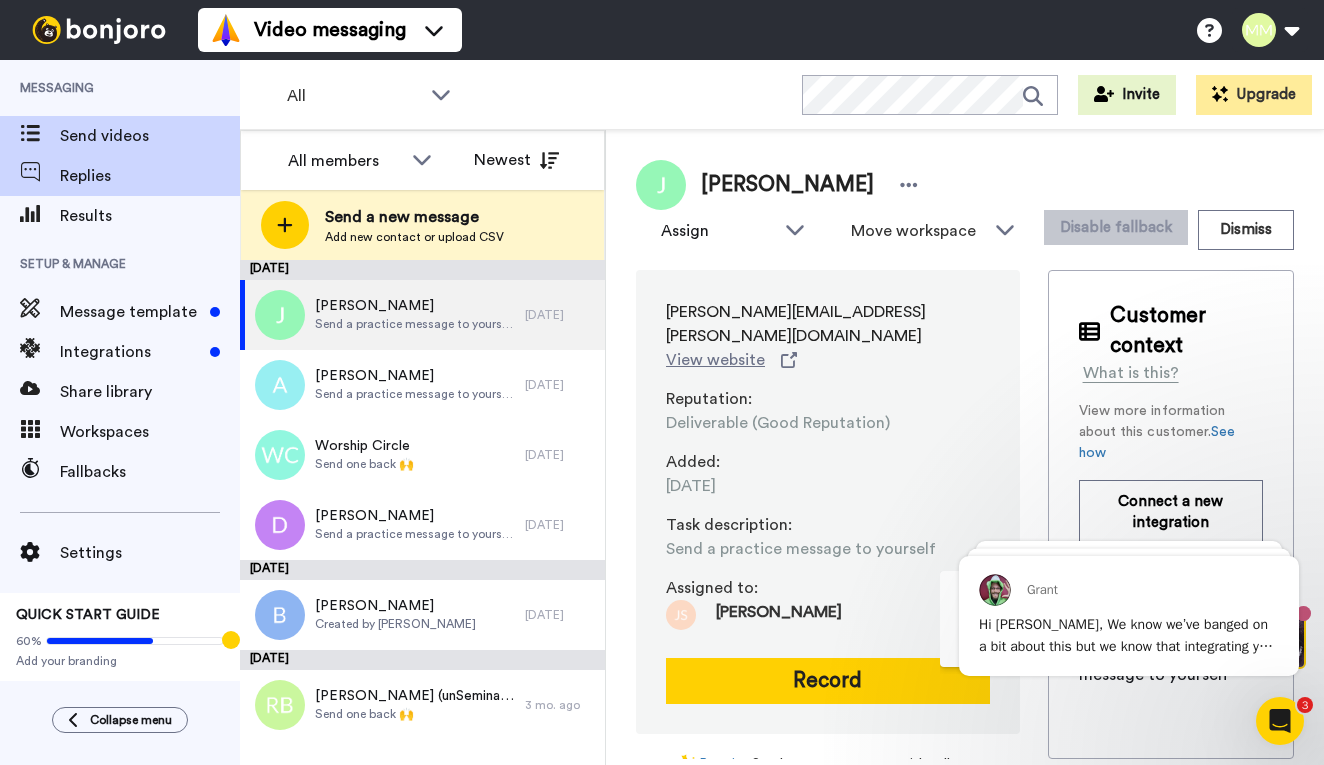 click on "Replies" at bounding box center [150, 176] 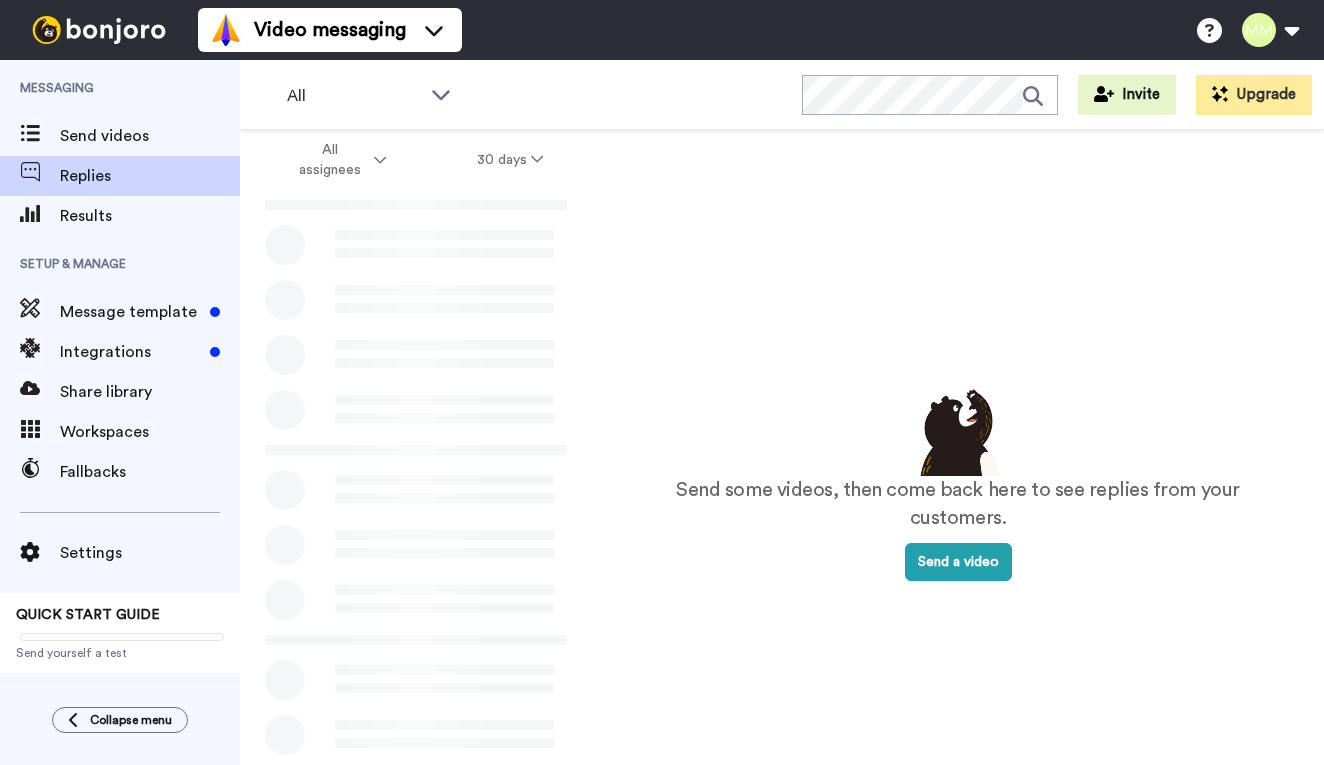 scroll, scrollTop: 0, scrollLeft: 0, axis: both 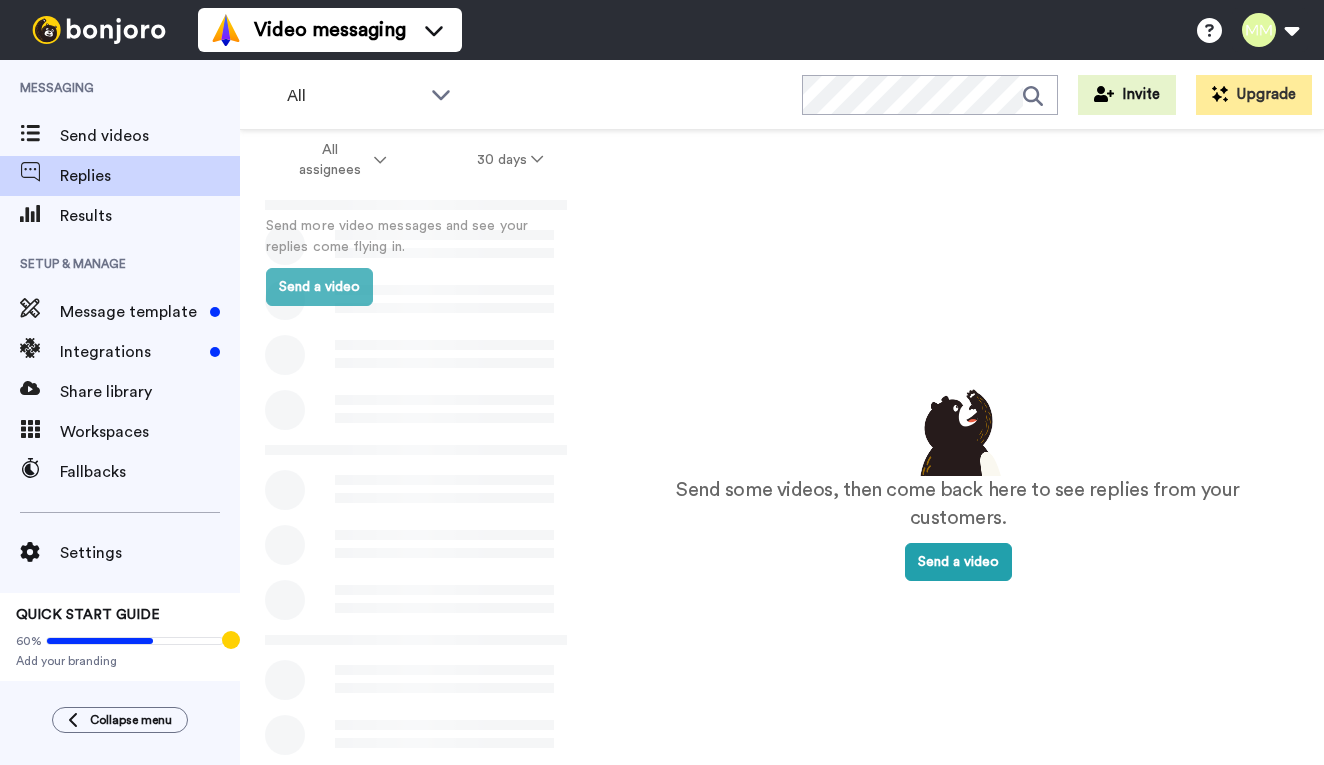 click on "Results" at bounding box center (150, 216) 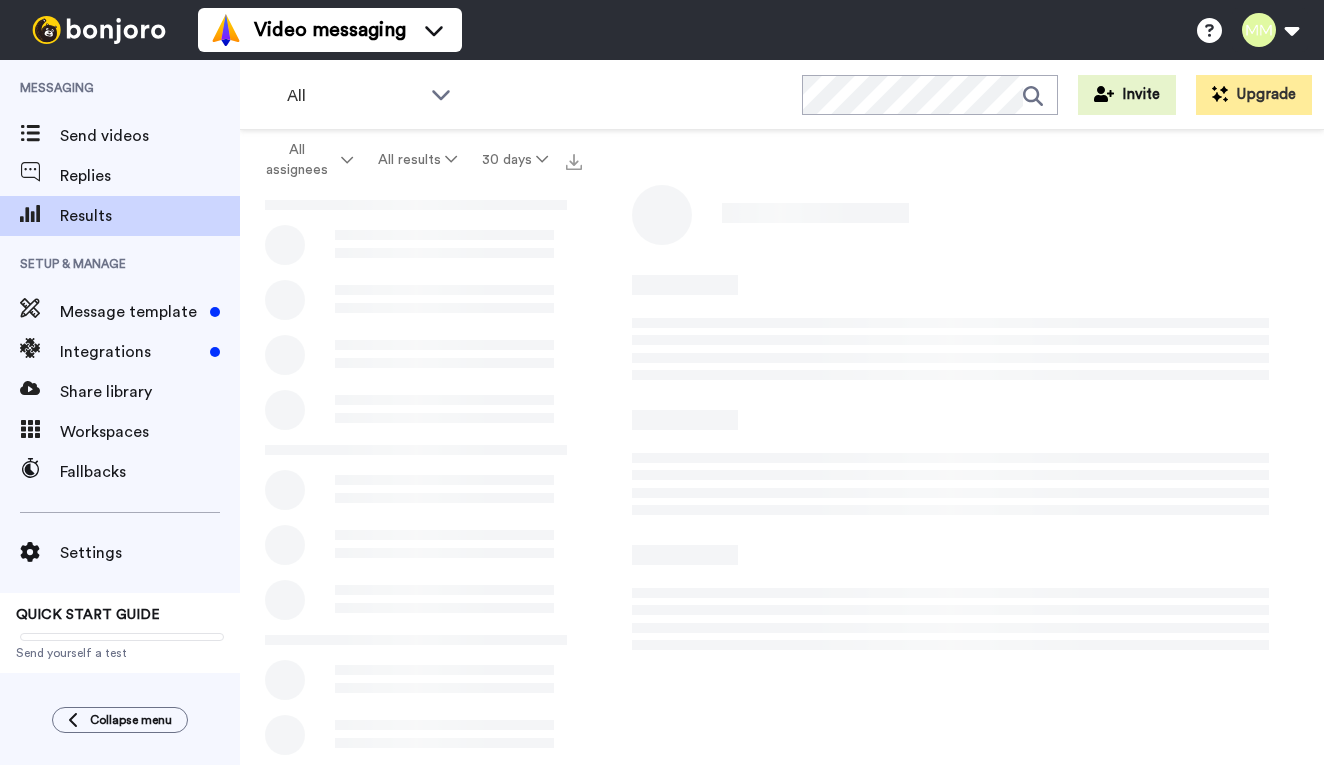 scroll, scrollTop: 0, scrollLeft: 0, axis: both 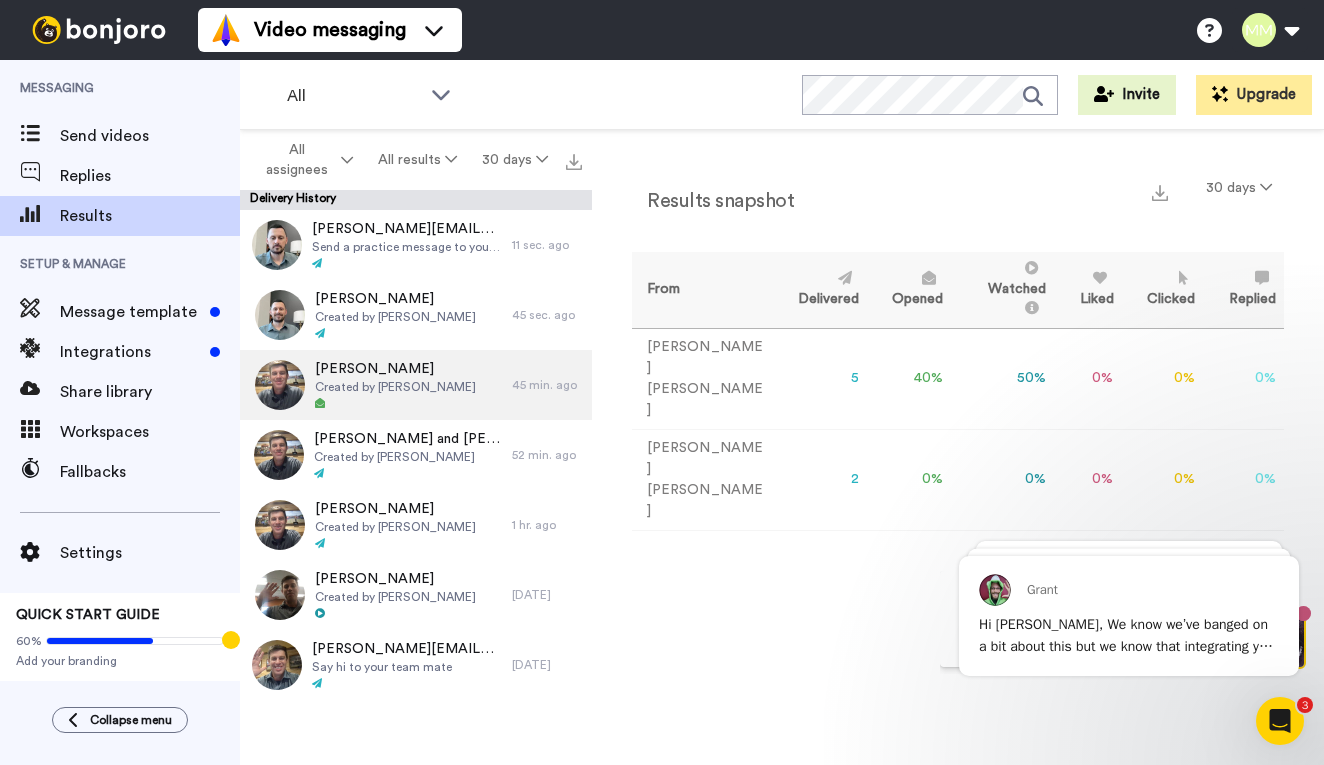 click on "[PERSON_NAME] Created by [PERSON_NAME]" at bounding box center (395, 385) 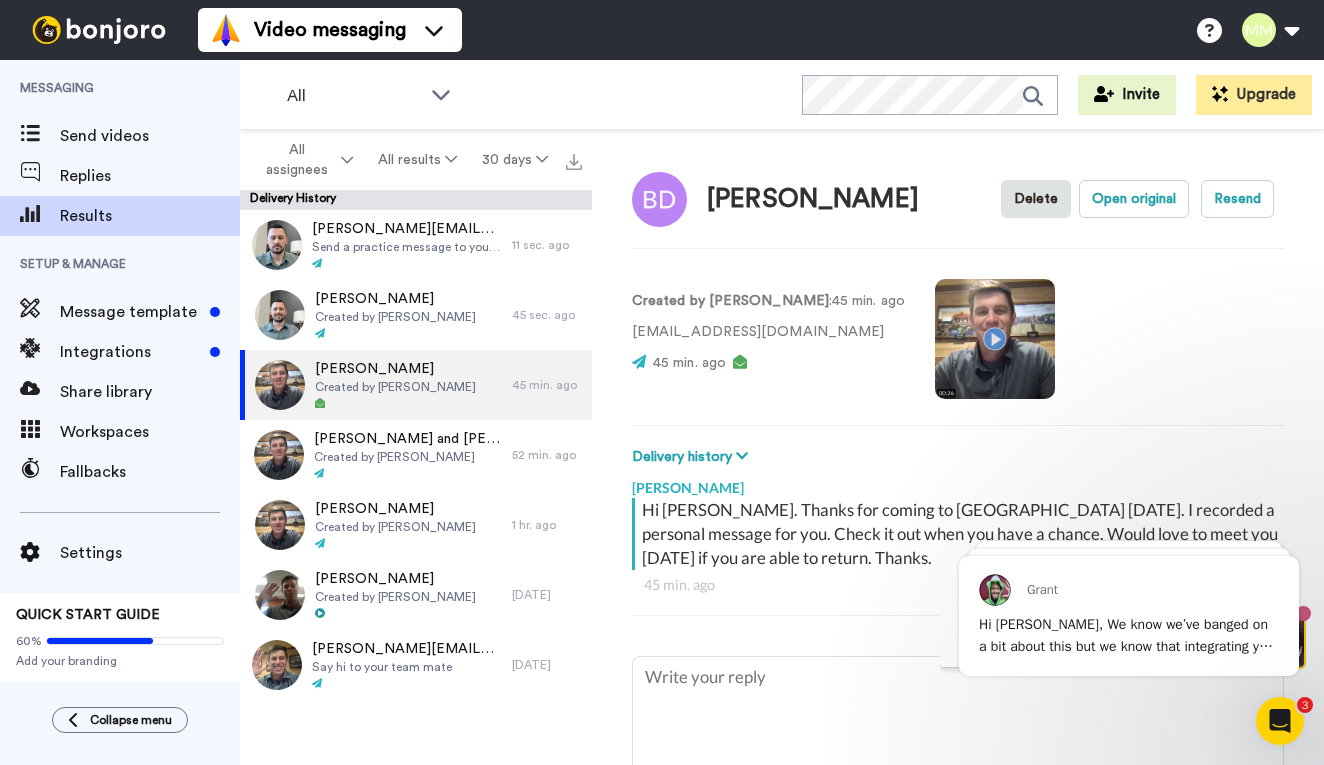 click at bounding box center (995, 339) 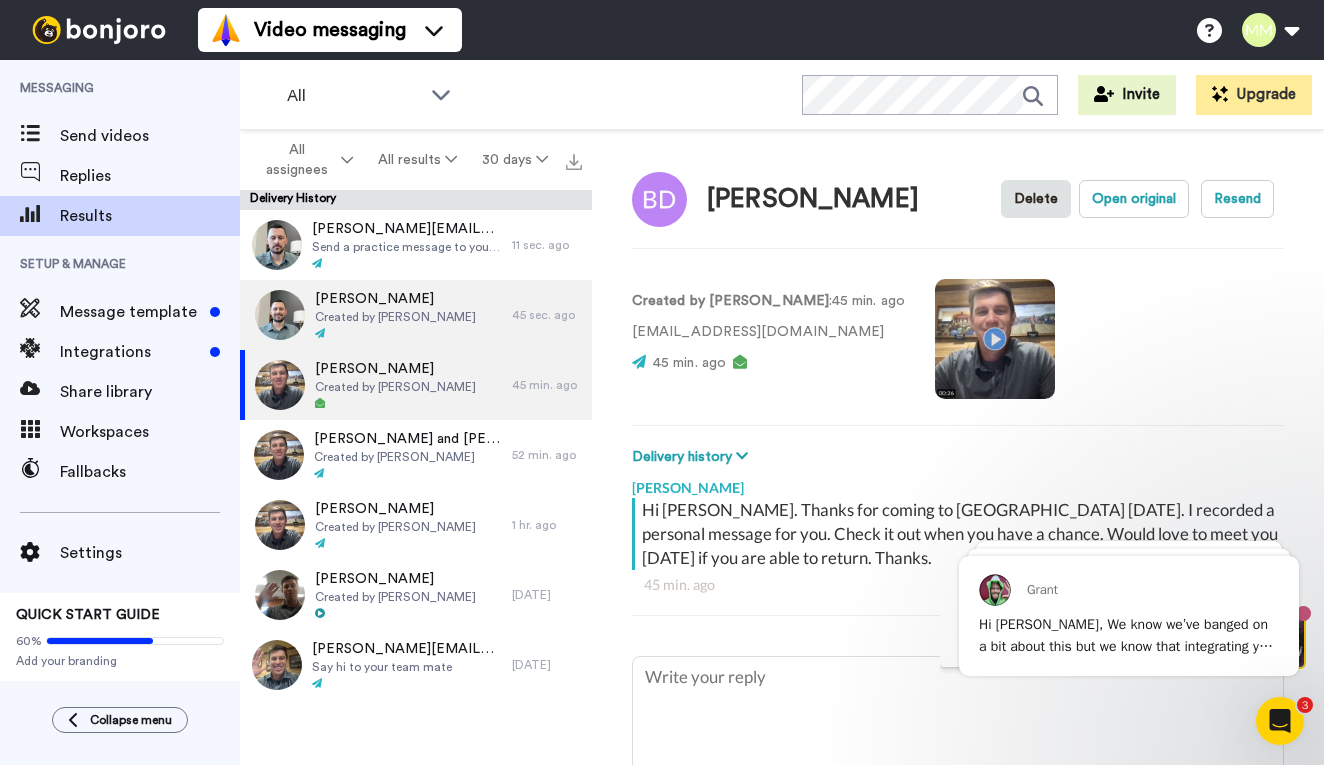 click on "Created by [PERSON_NAME]" at bounding box center [395, 317] 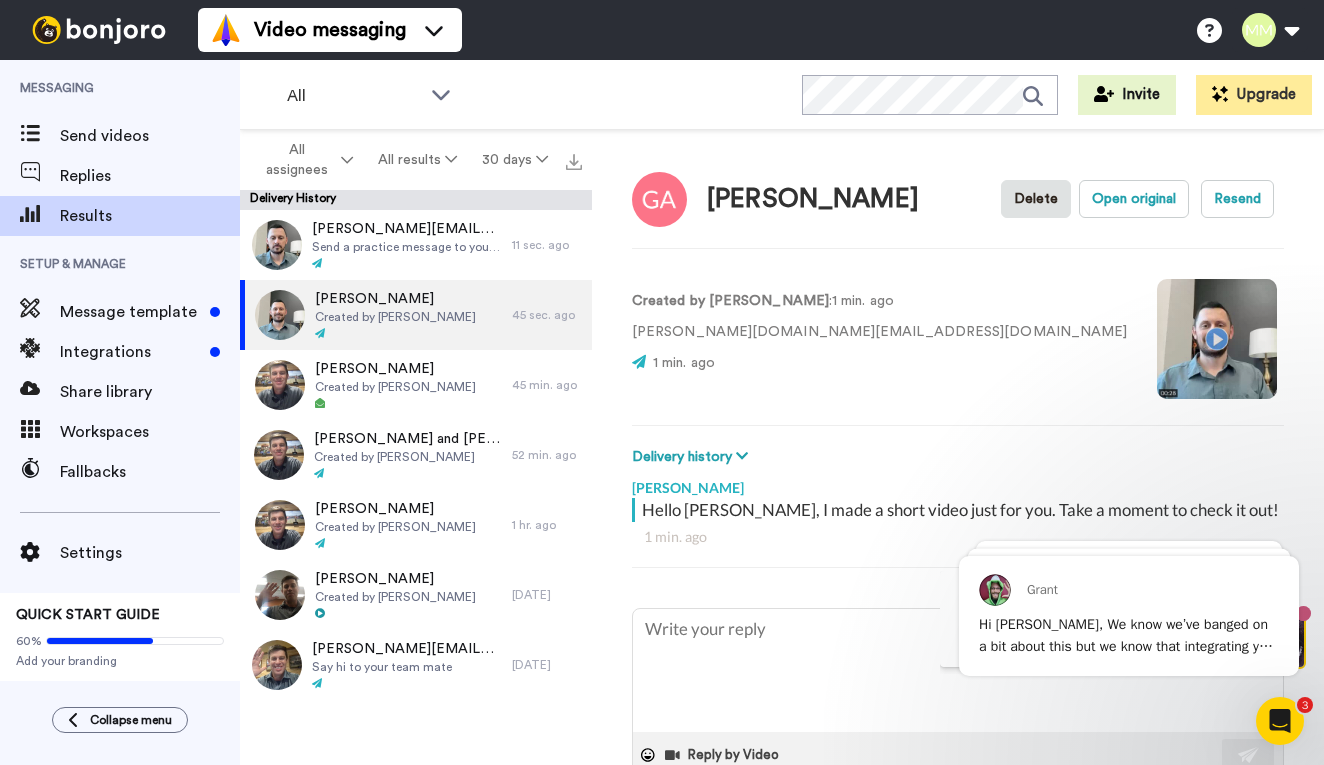click at bounding box center [1217, 339] 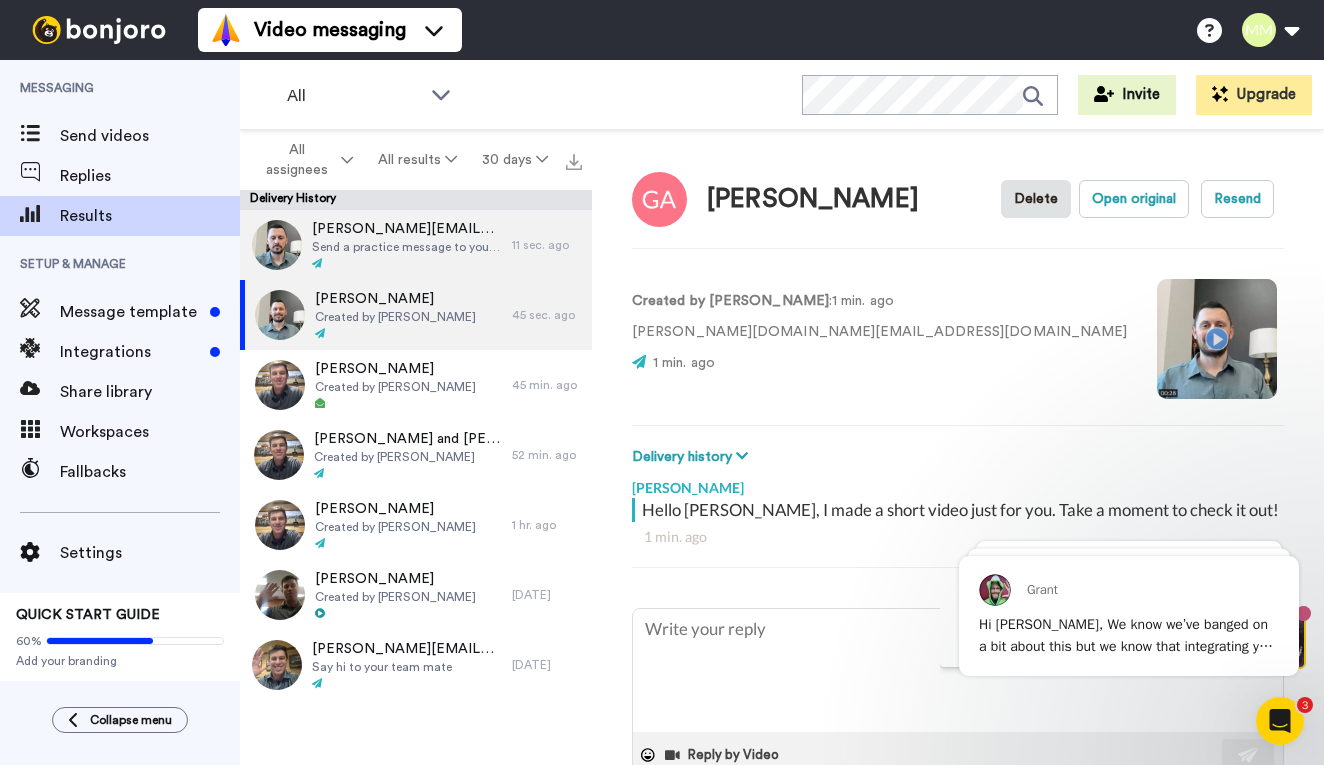 click on "Send a practice message to yourself" at bounding box center (407, 247) 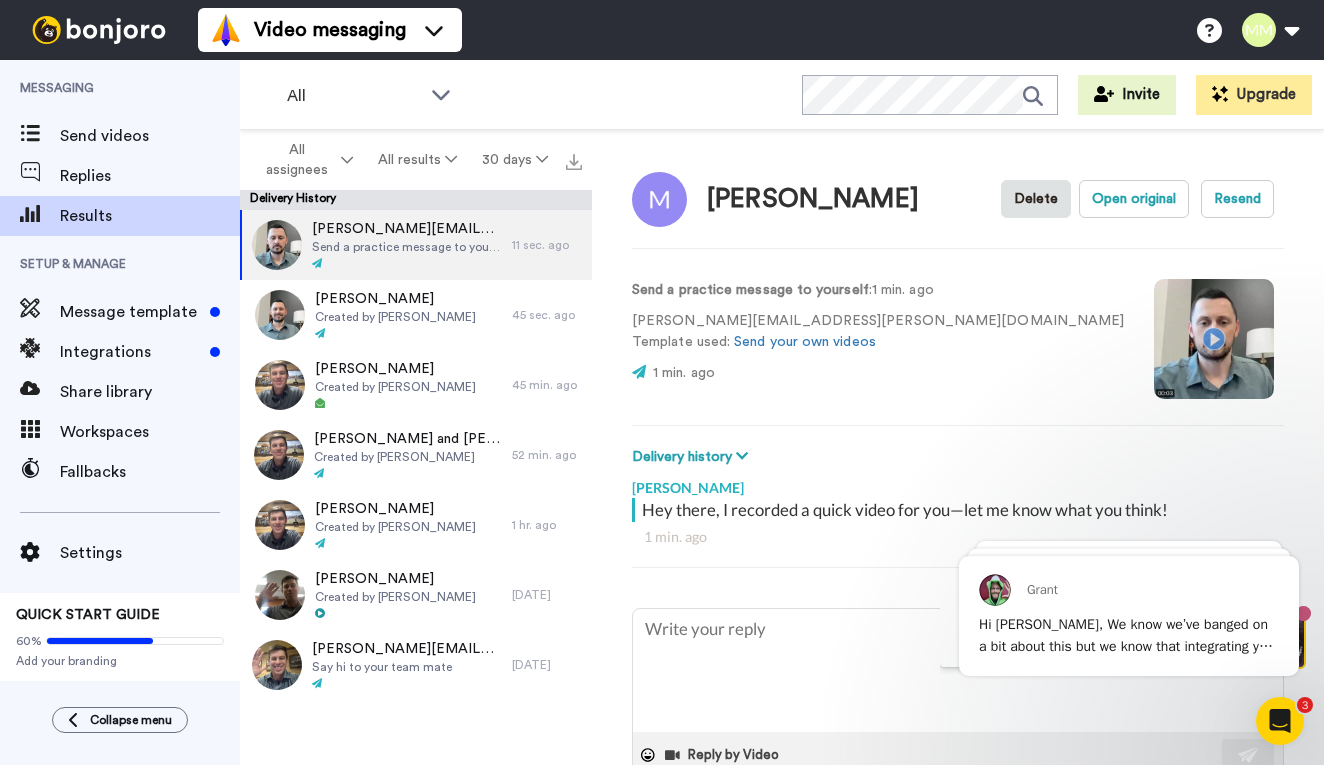 click at bounding box center (1214, 339) 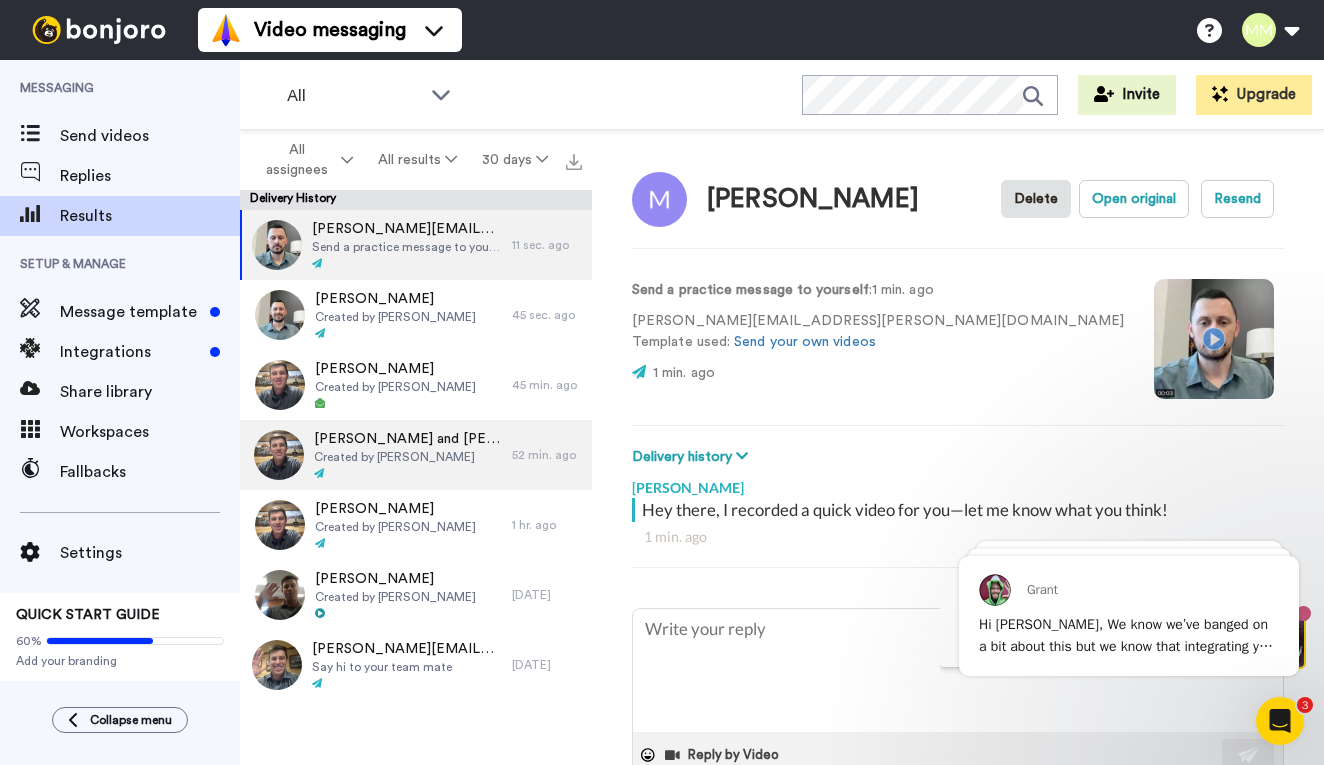 click on "Created by [PERSON_NAME]" at bounding box center (408, 457) 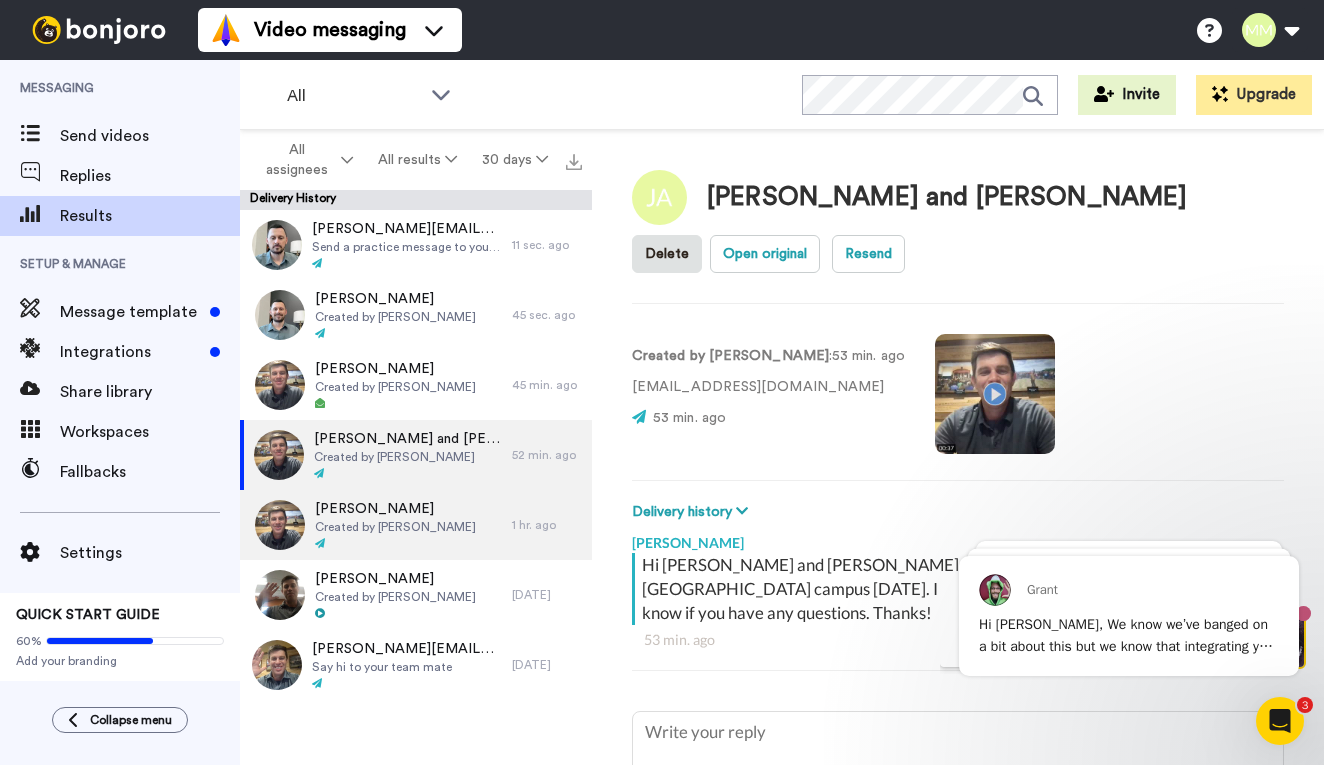 click at bounding box center [395, 544] 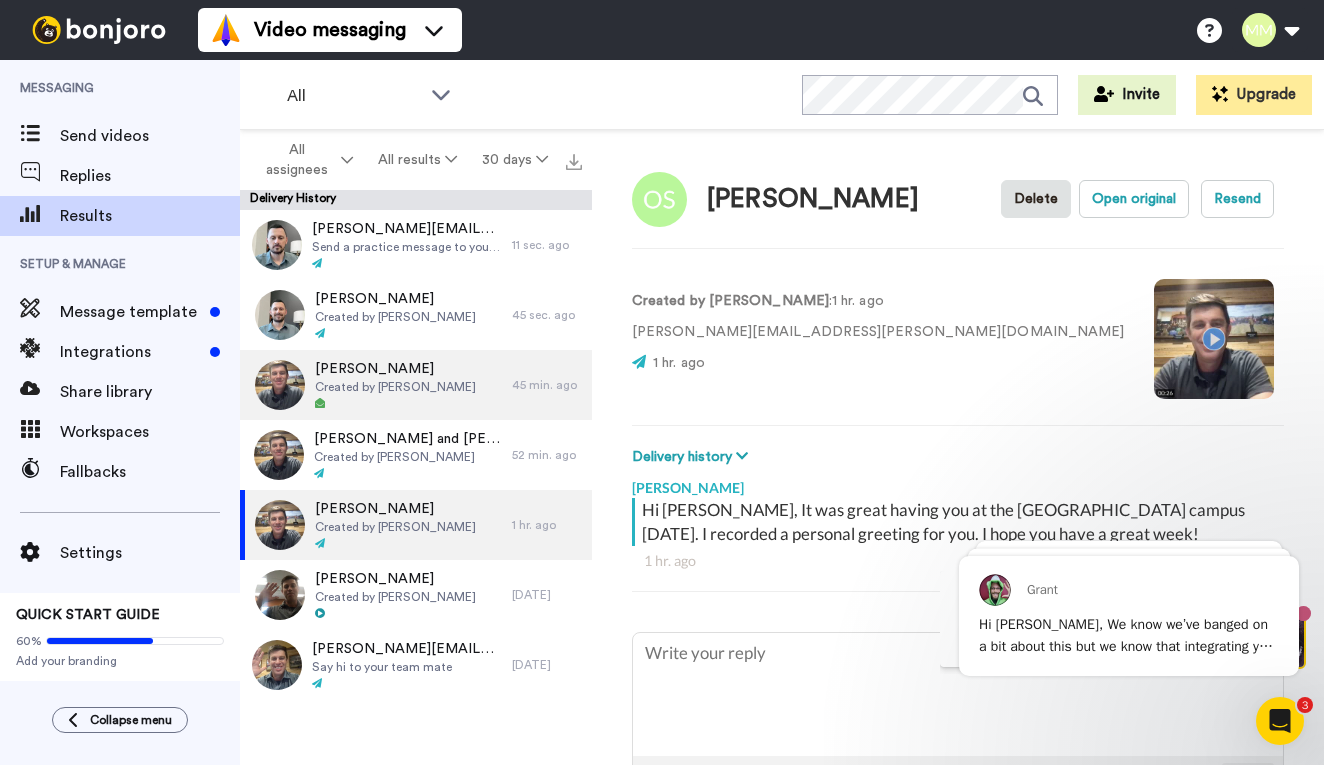 click on "[PERSON_NAME]" at bounding box center (395, 369) 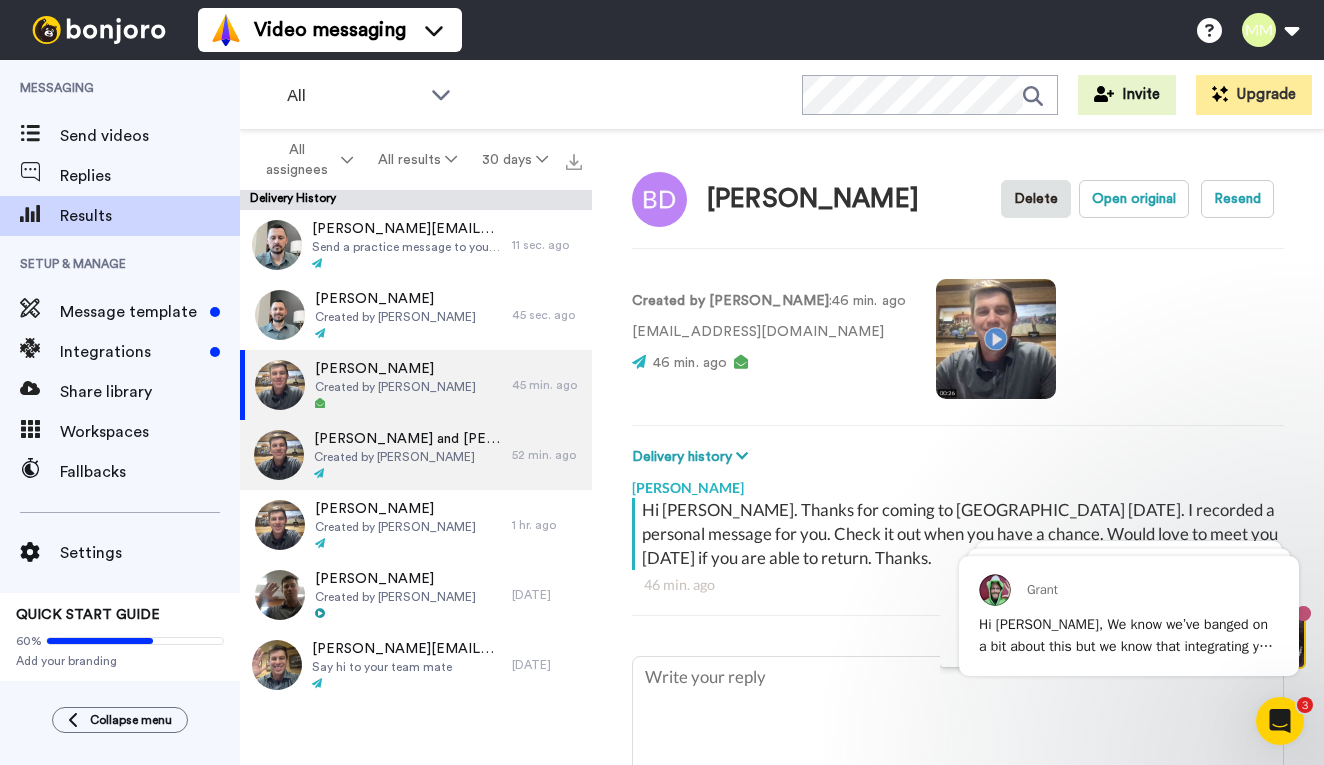click on "[PERSON_NAME] and [PERSON_NAME]" at bounding box center [408, 439] 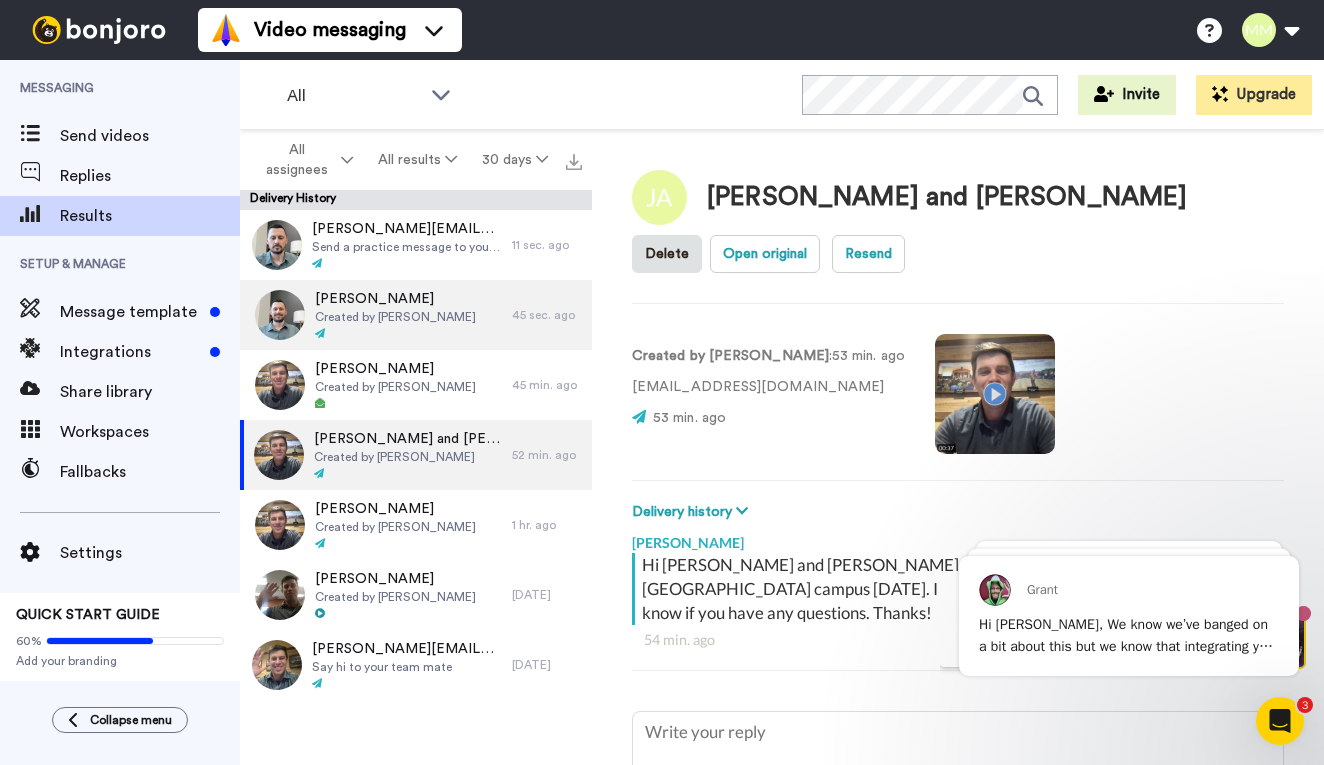 click on "[PERSON_NAME]" at bounding box center [395, 299] 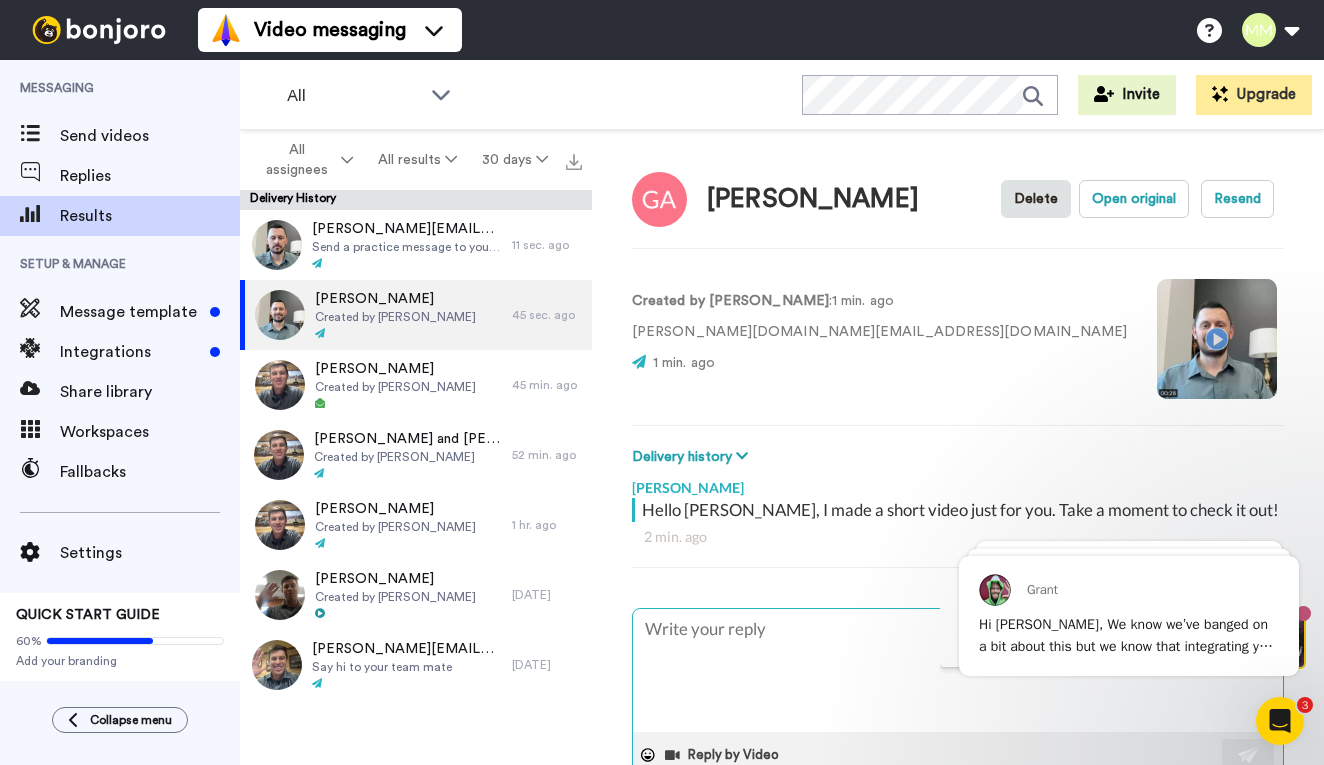 scroll, scrollTop: 0, scrollLeft: 0, axis: both 